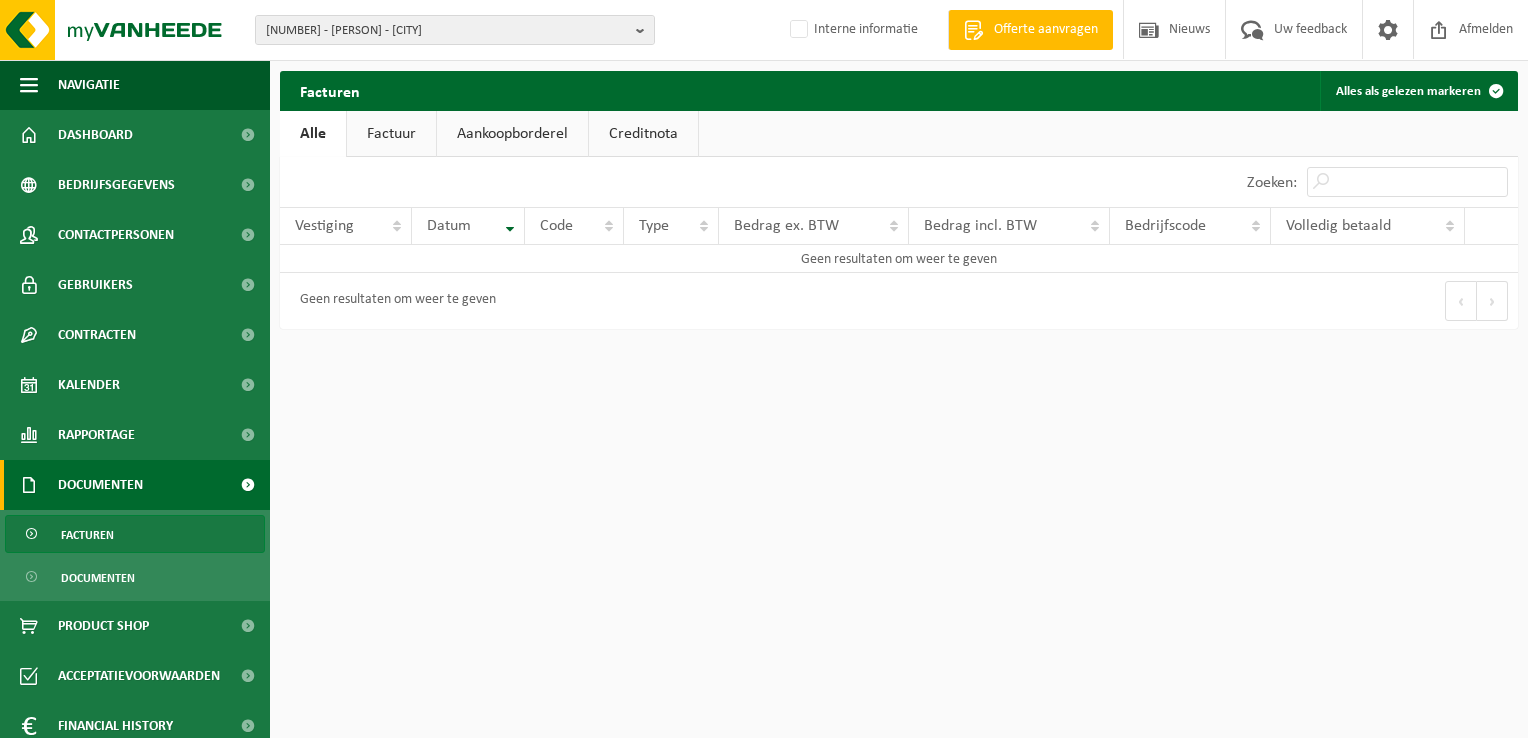 scroll, scrollTop: 0, scrollLeft: 0, axis: both 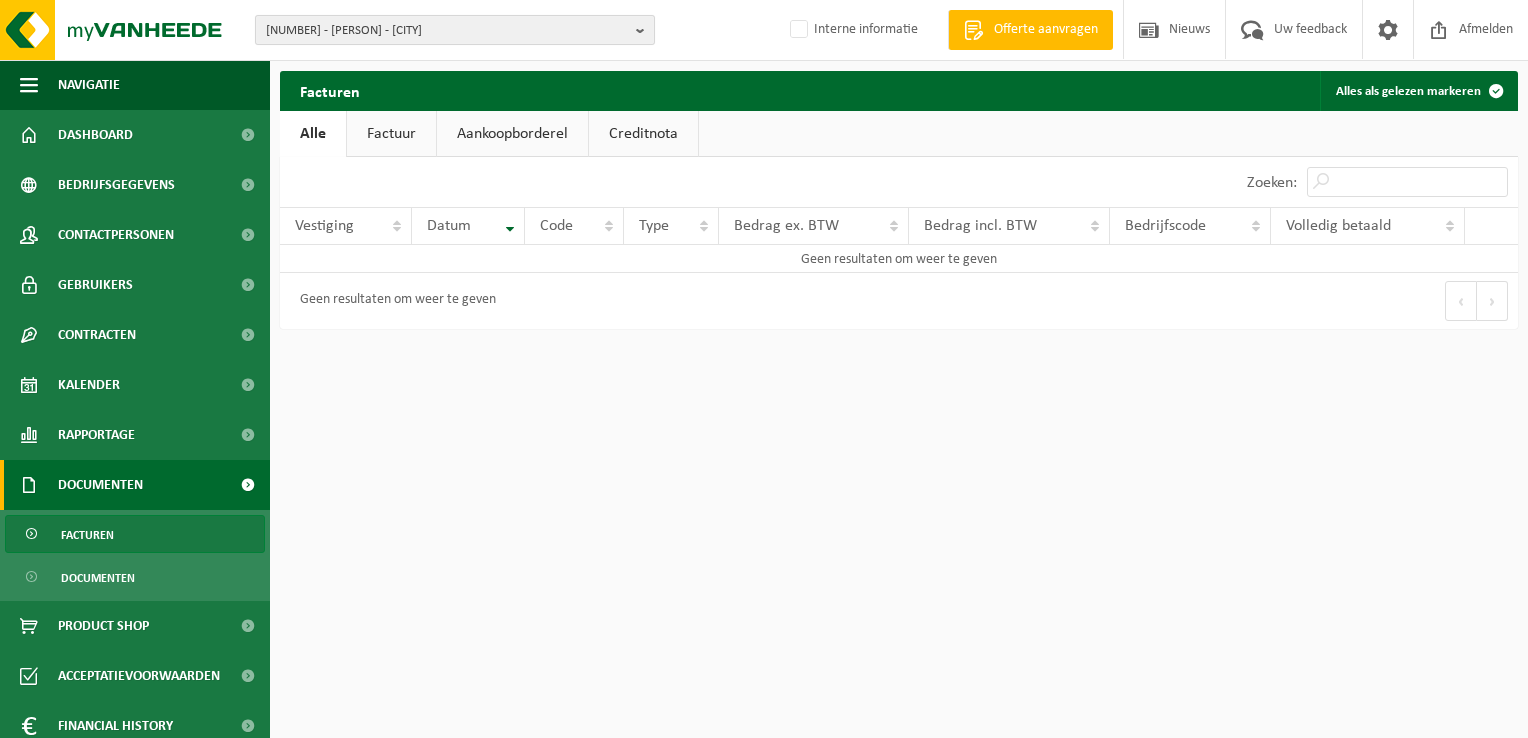 click on "10-987800 - LORENT LIONEL - LASNE" at bounding box center [447, 31] 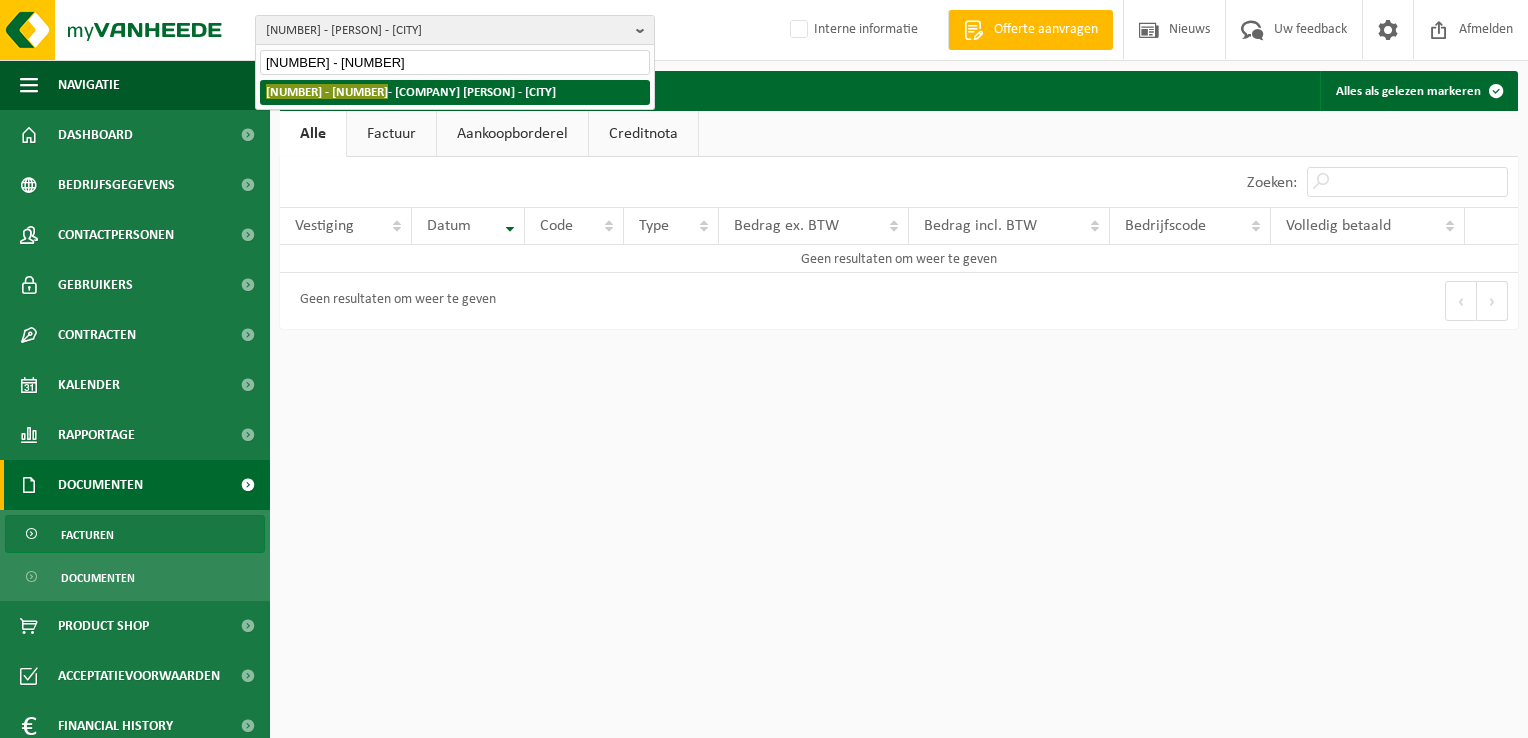 type on "10-771114" 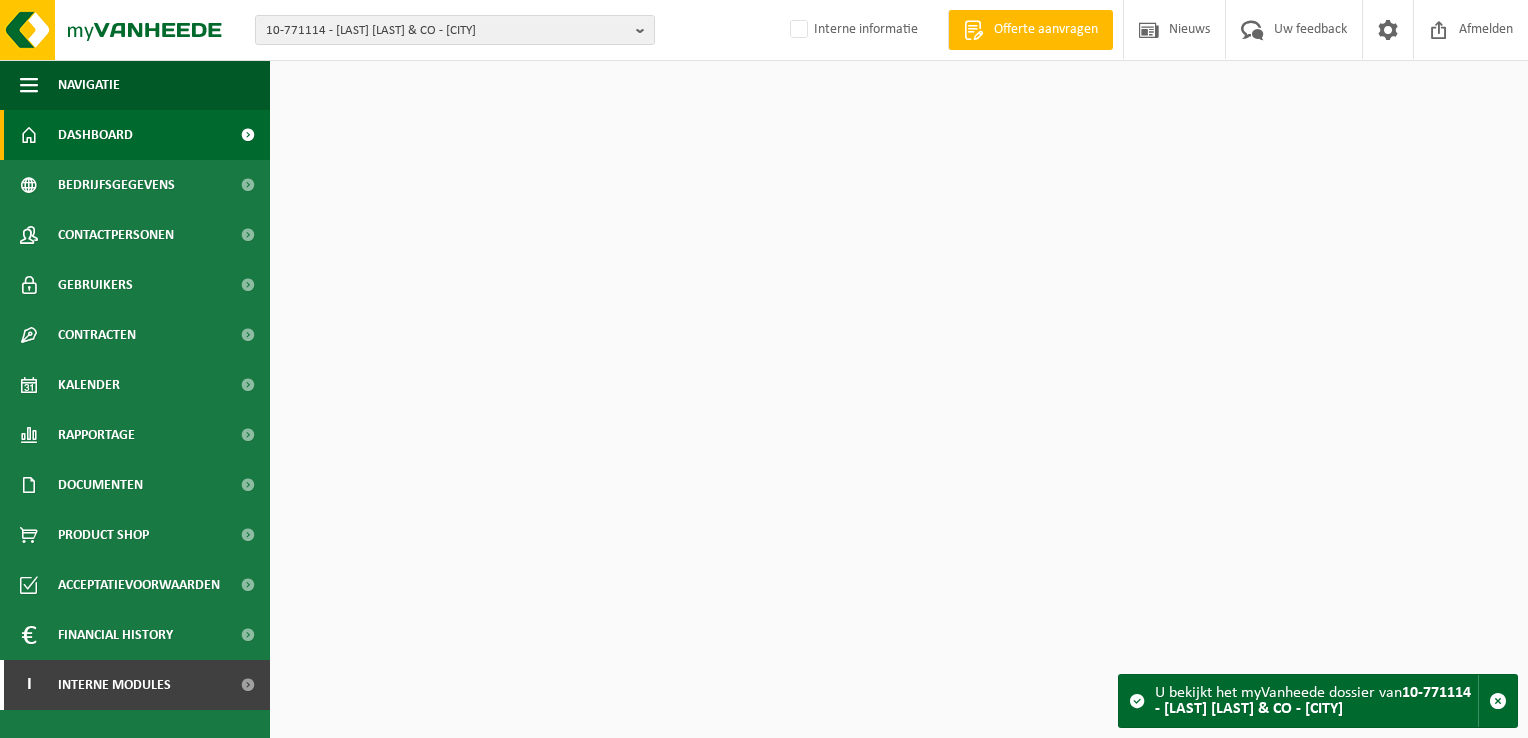 scroll, scrollTop: 0, scrollLeft: 0, axis: both 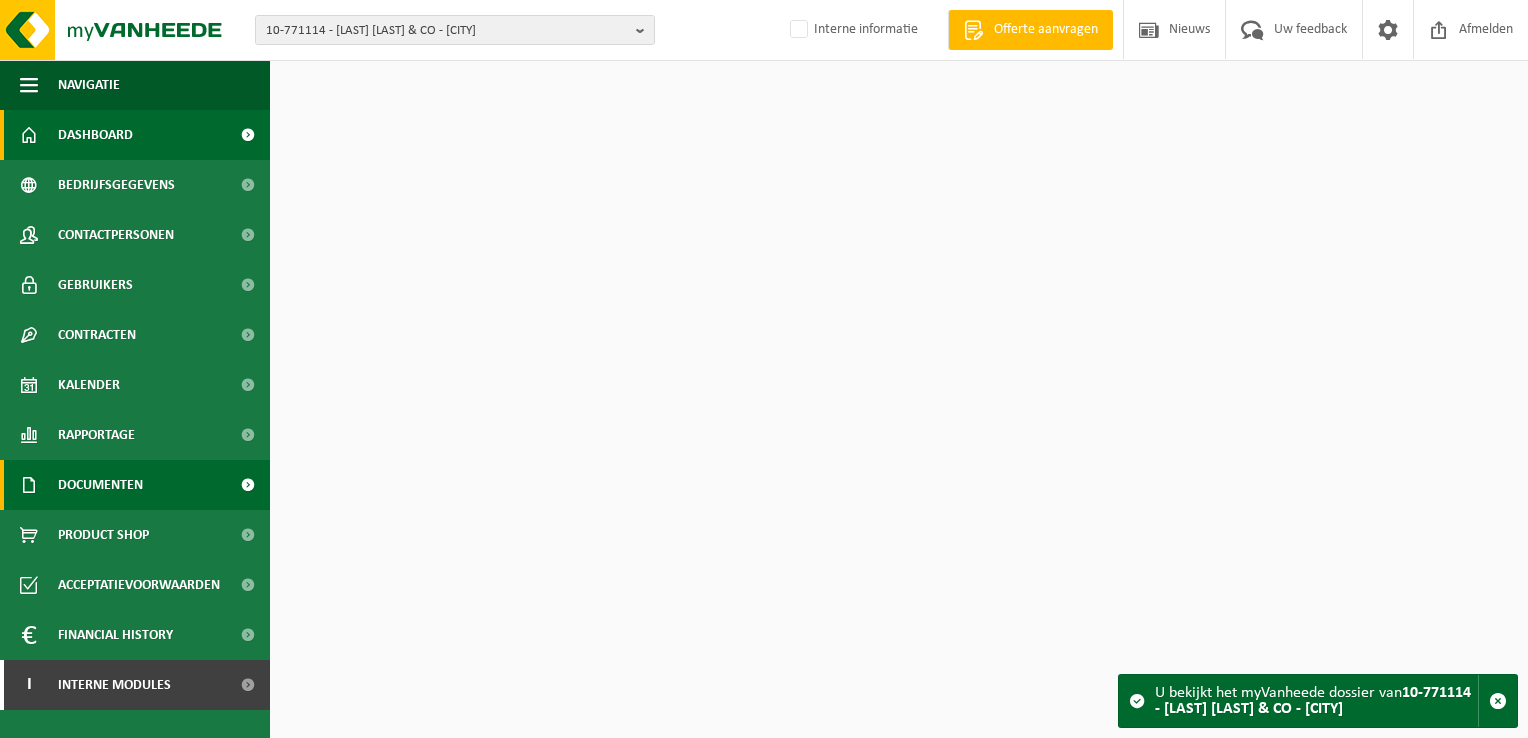 click on "Documenten" at bounding box center [135, 485] 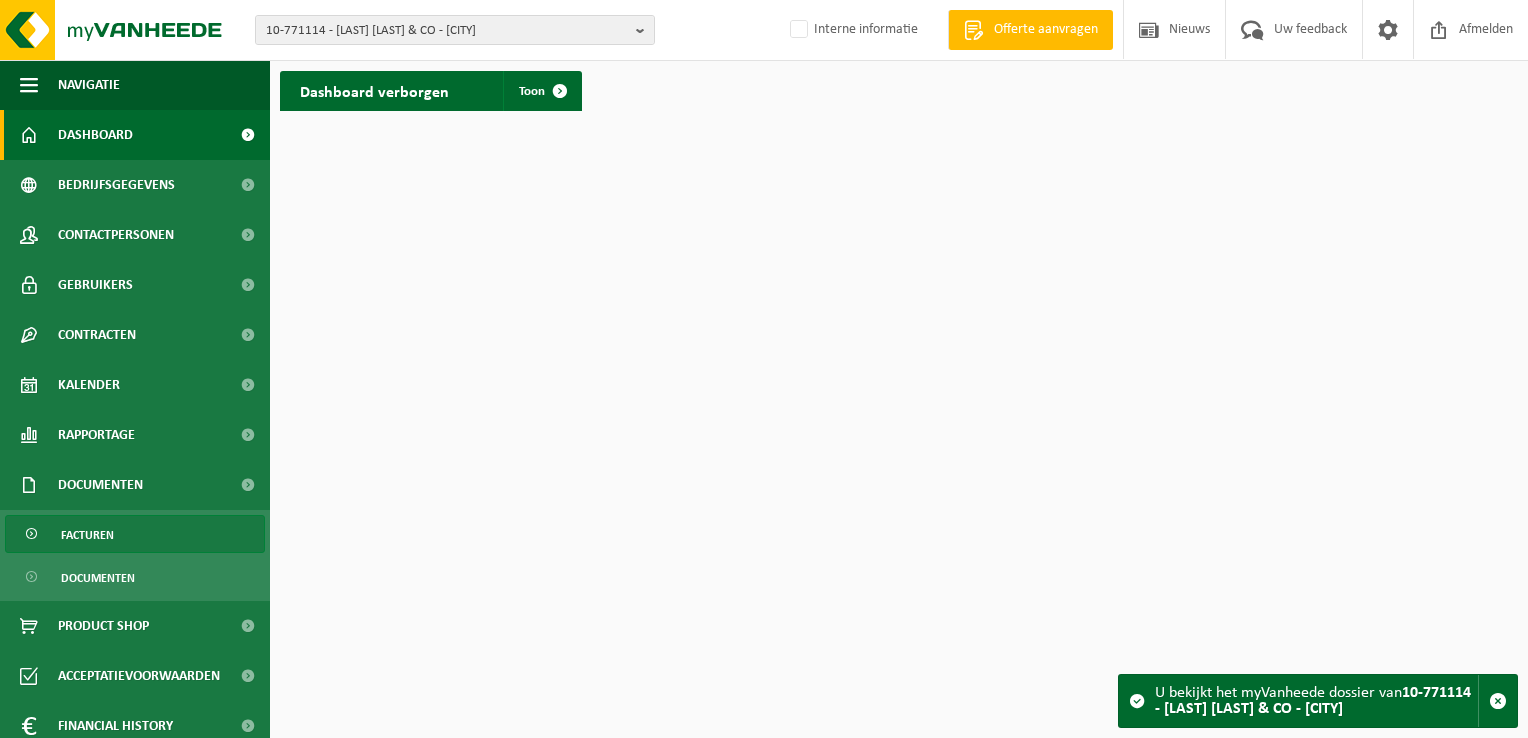 click on "Facturen" at bounding box center (135, 534) 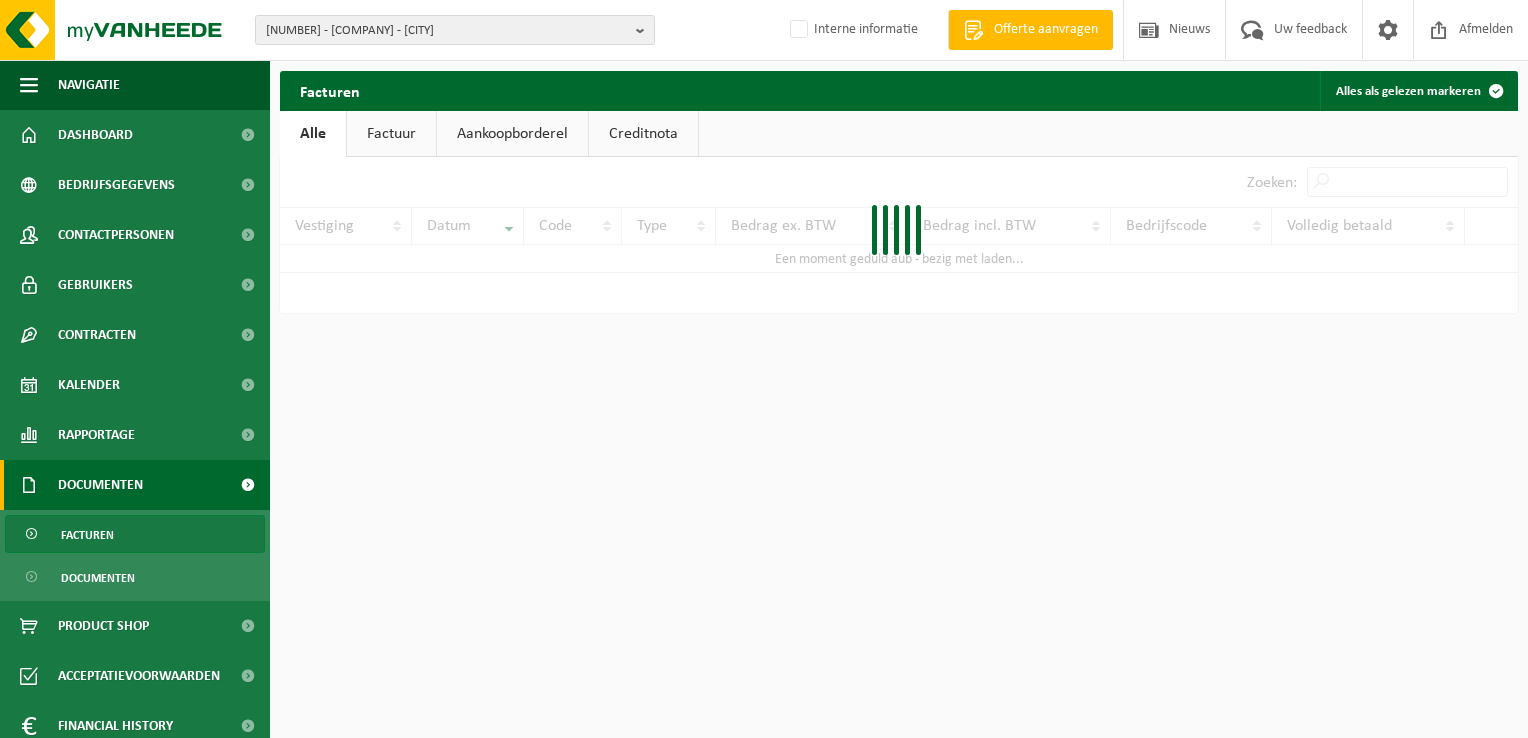 scroll, scrollTop: 0, scrollLeft: 0, axis: both 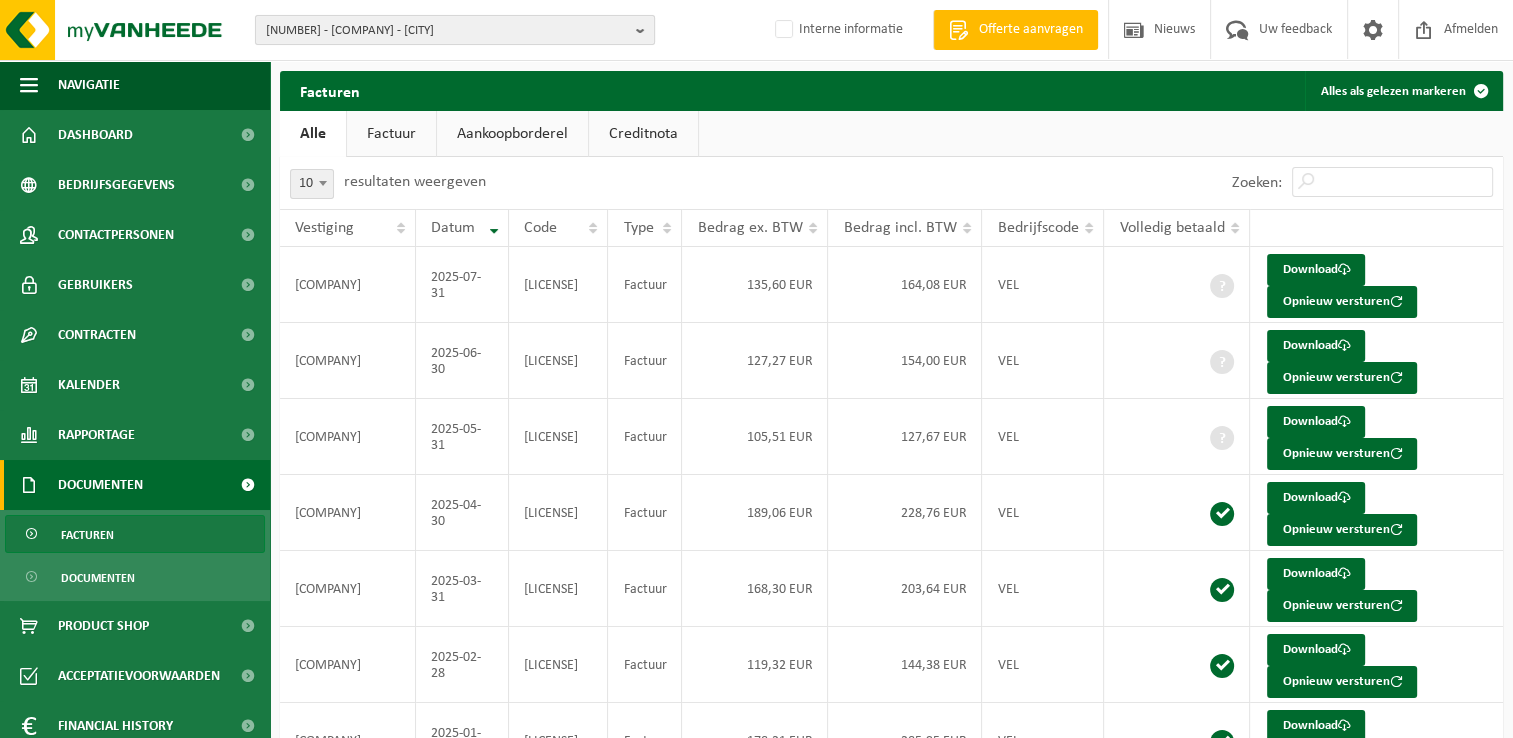 click on "[NUMBER] - [COMPANY] - [CITY]" at bounding box center (447, 31) 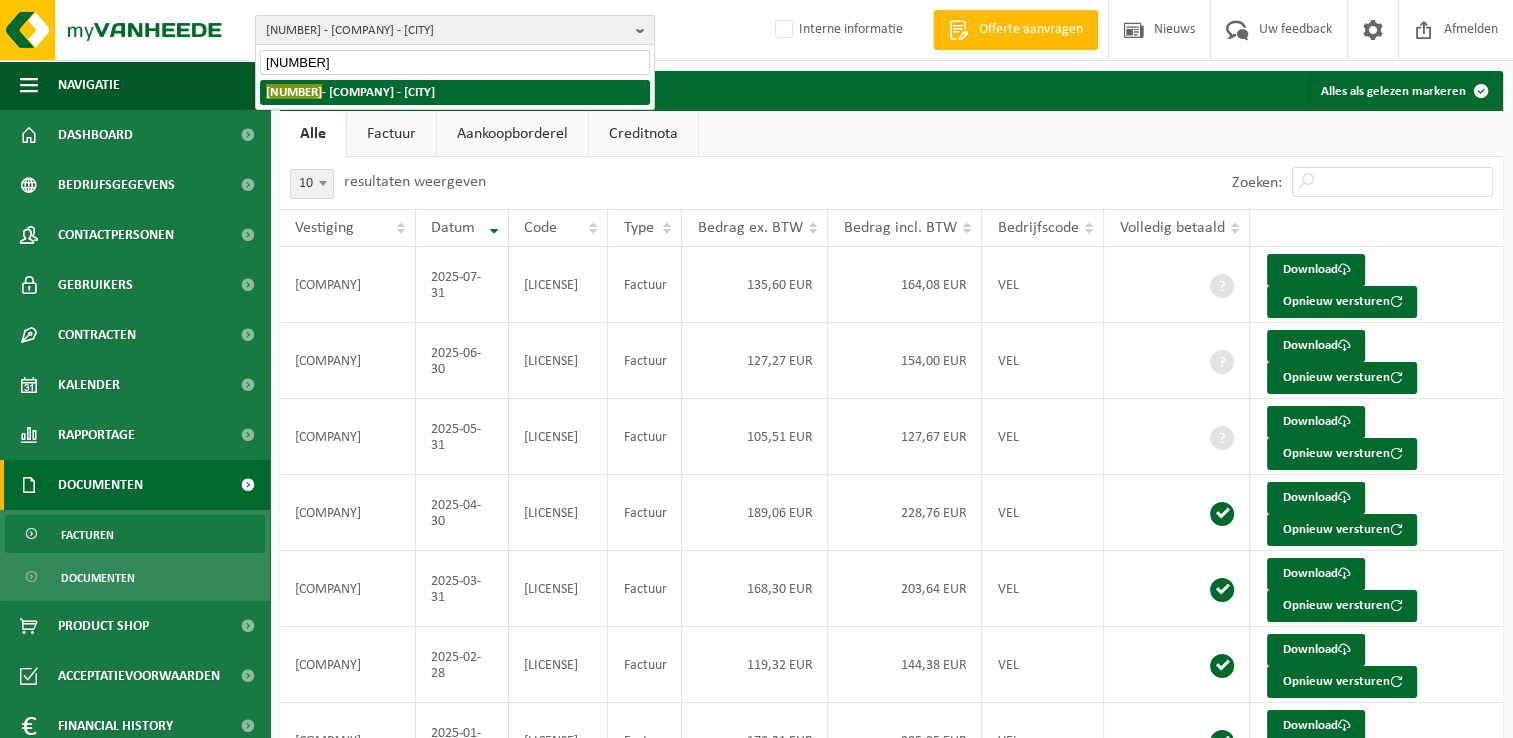 type on "[NUMBER]" 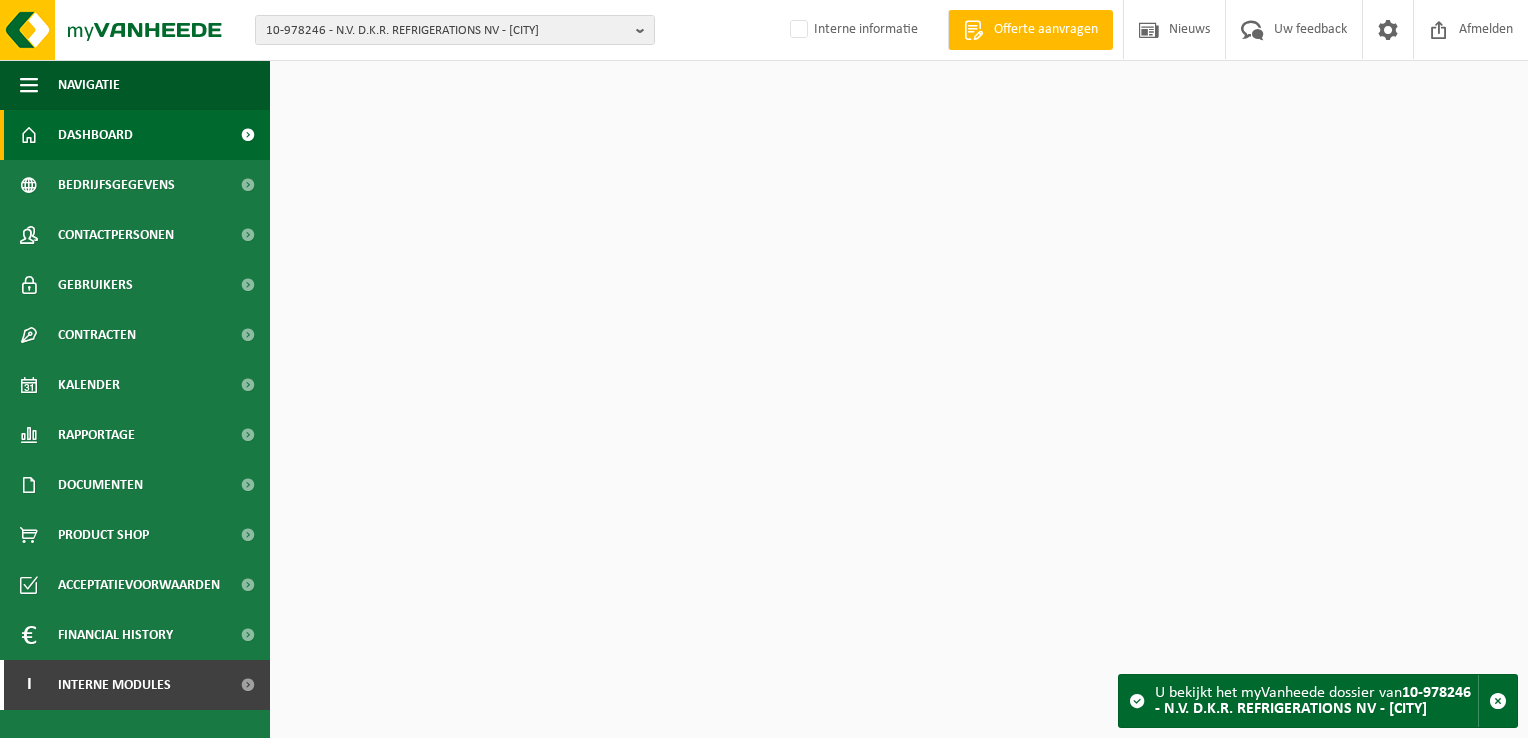scroll, scrollTop: 0, scrollLeft: 0, axis: both 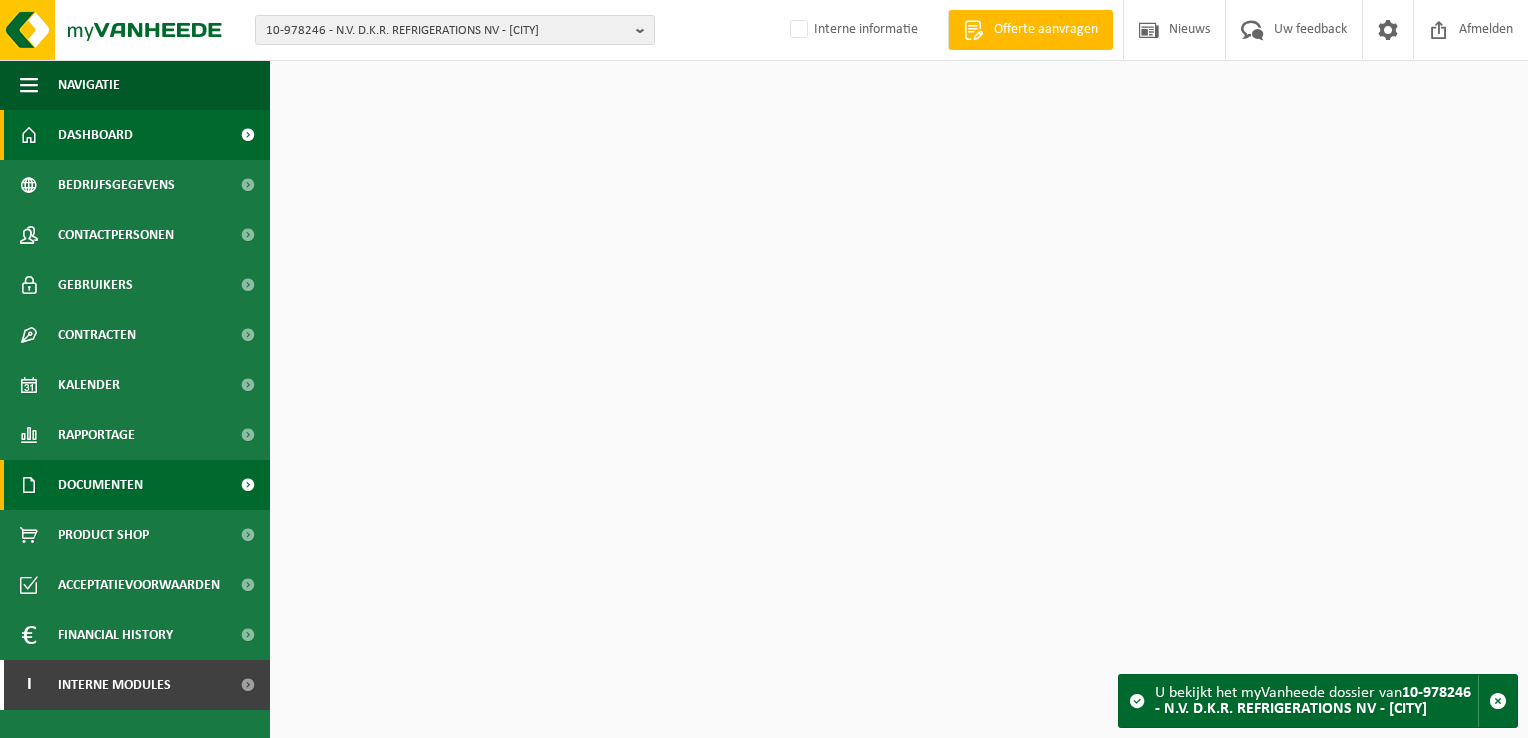 click on "Documenten" at bounding box center (100, 485) 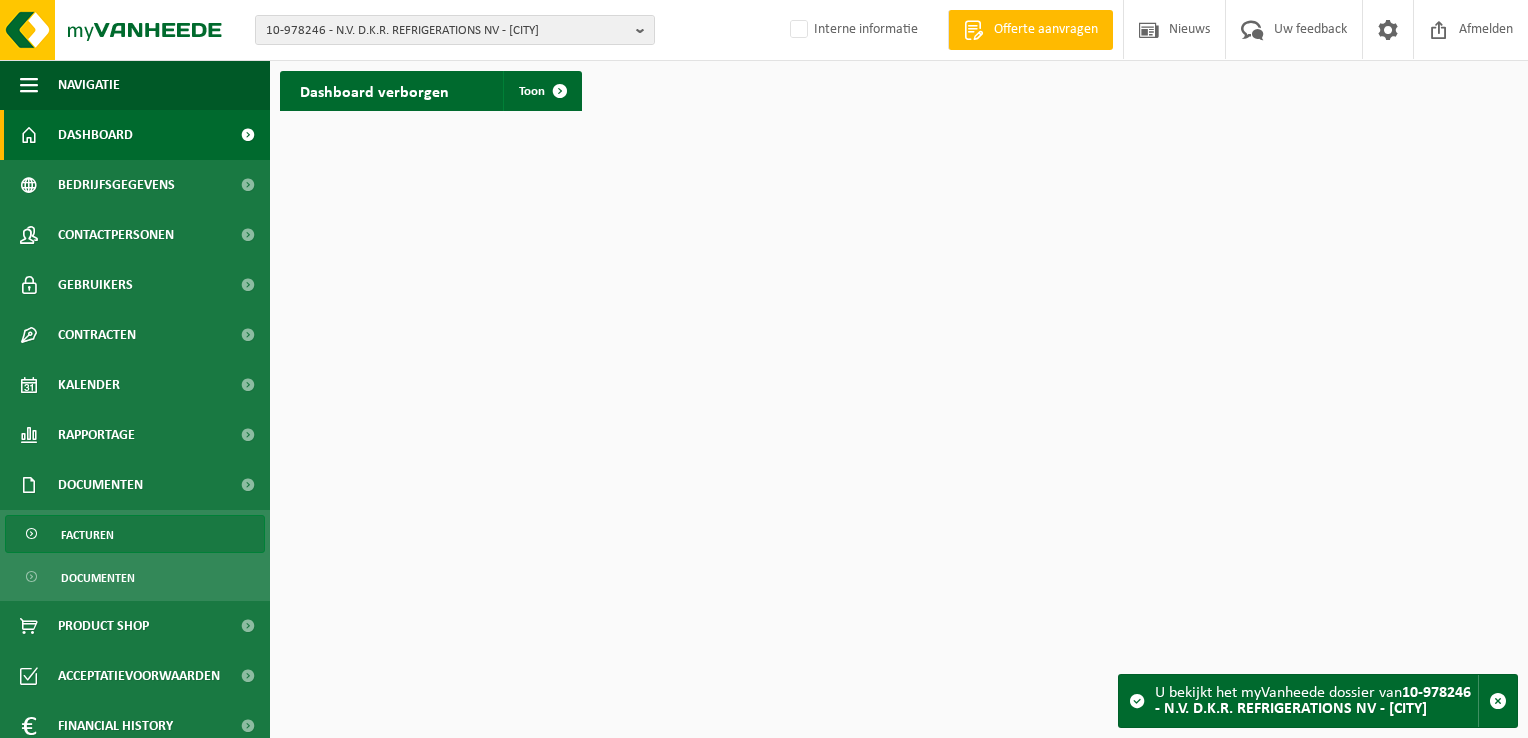 click on "Facturen" at bounding box center (135, 534) 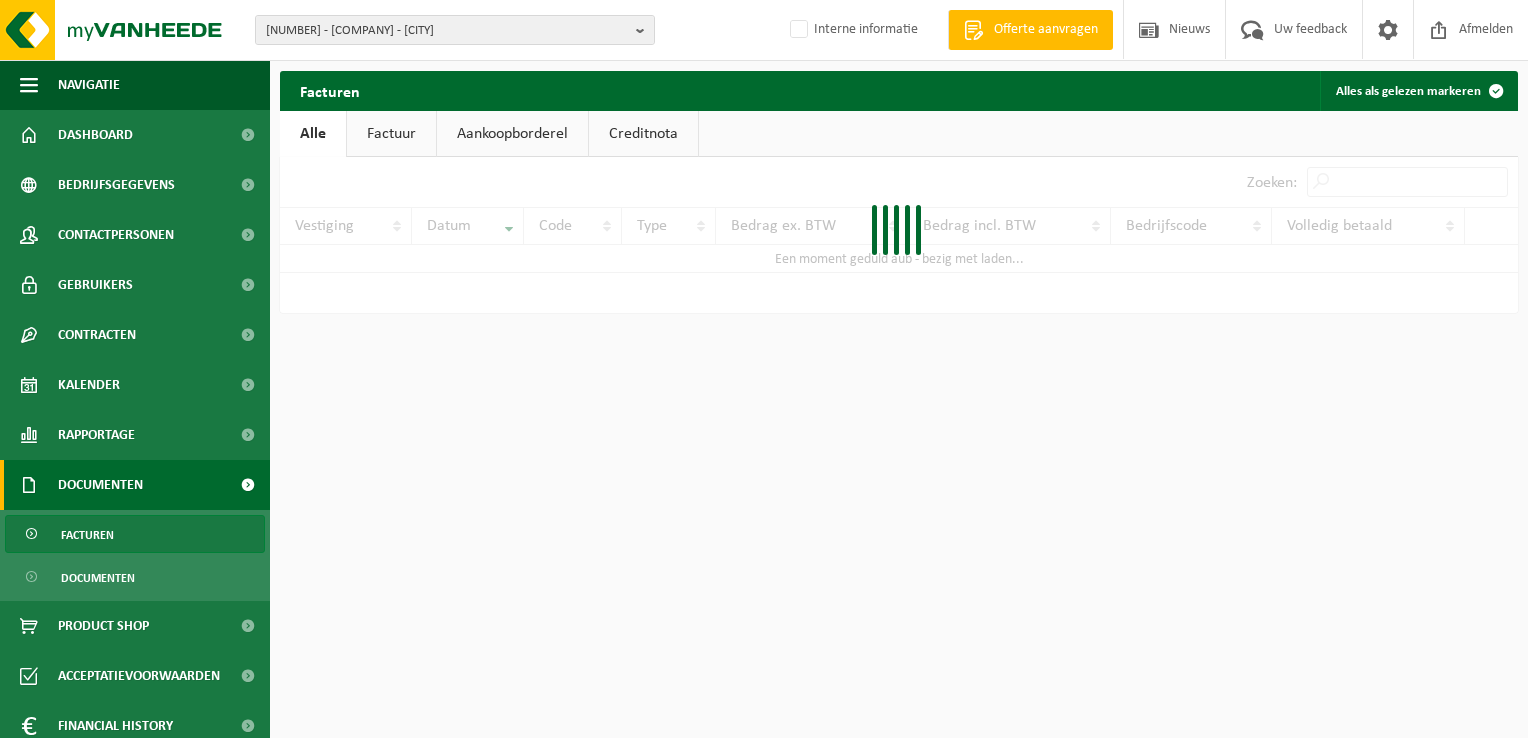 scroll, scrollTop: 0, scrollLeft: 0, axis: both 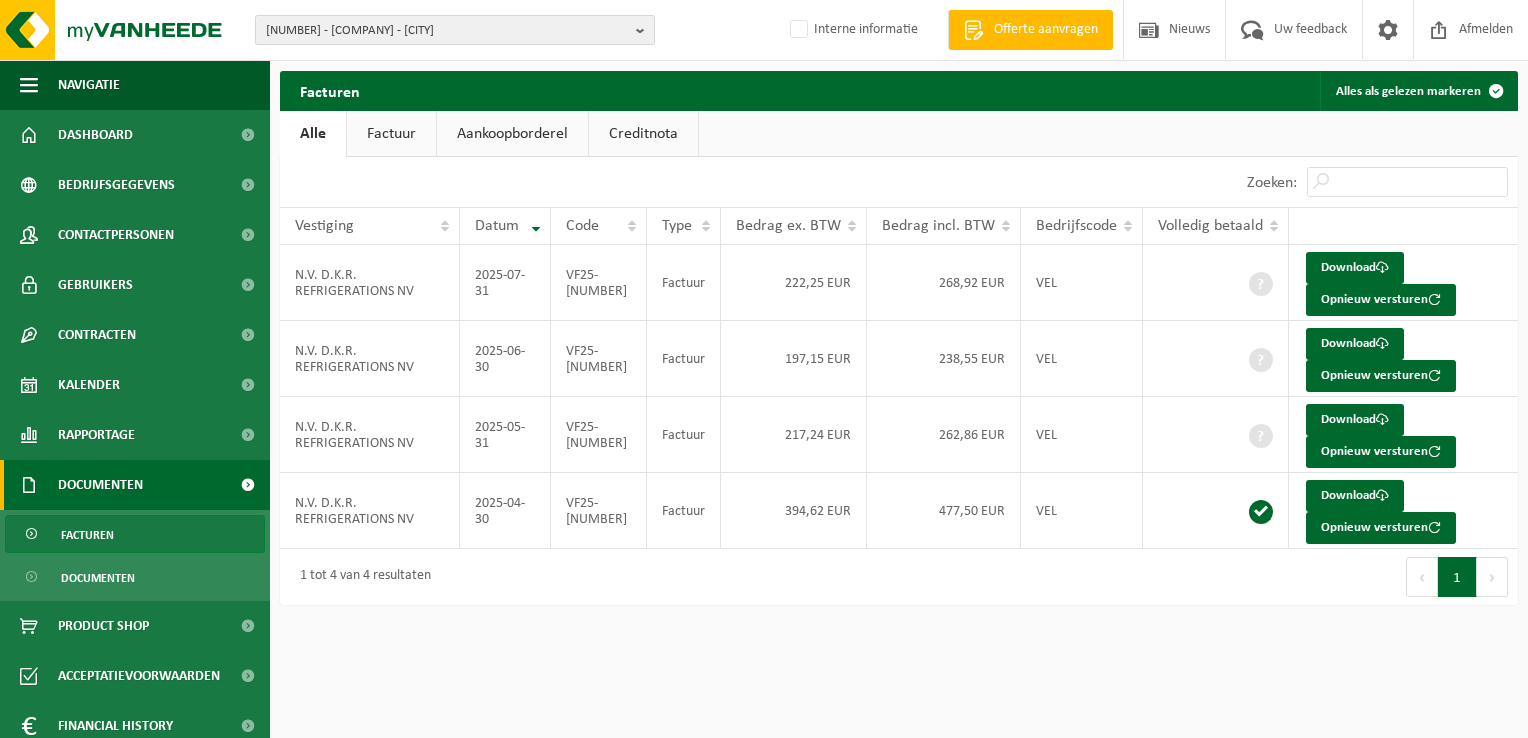 click on "10-978246 - N.V. D.K.R. REFRIGERATIONS NV - KORTRIJK" at bounding box center (447, 31) 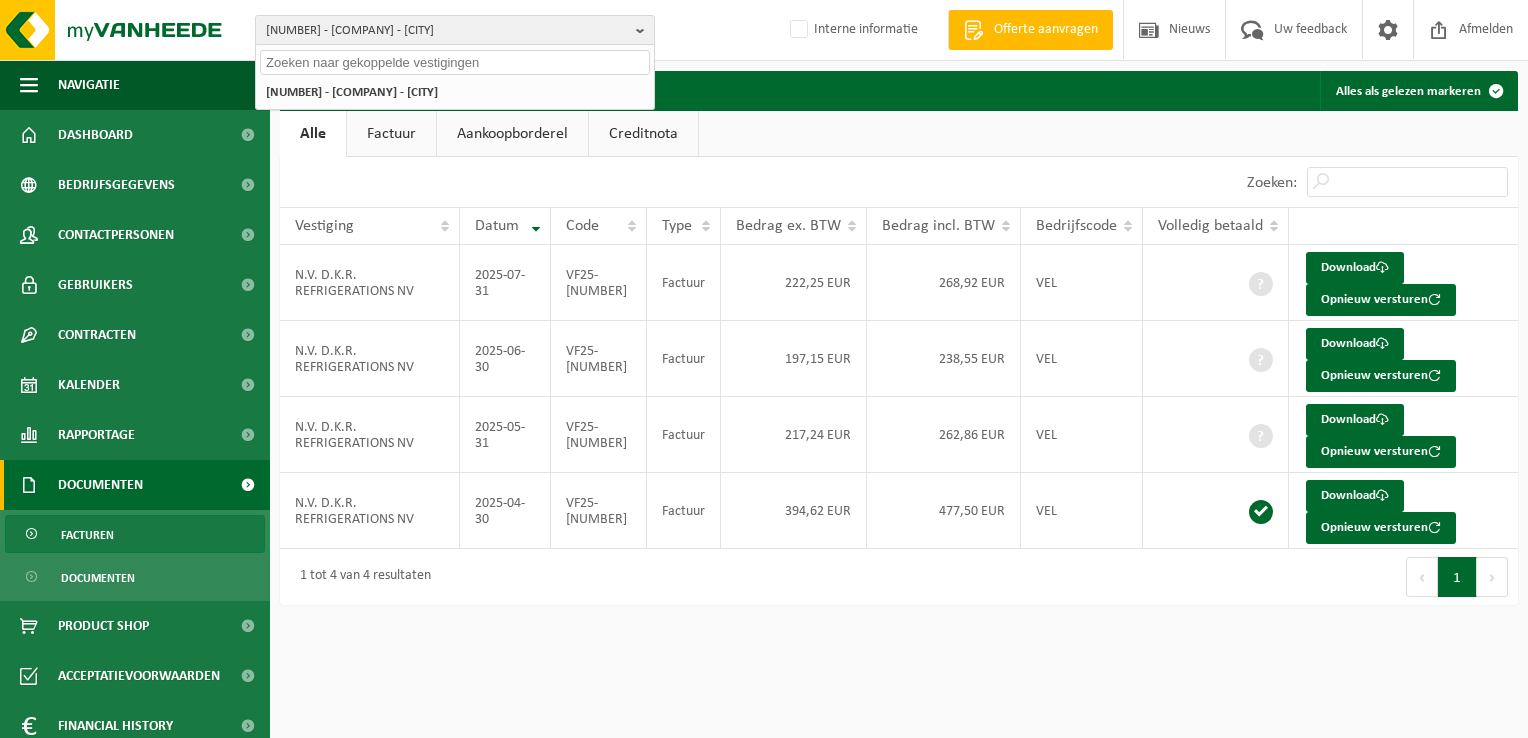 paste on "10-954554" 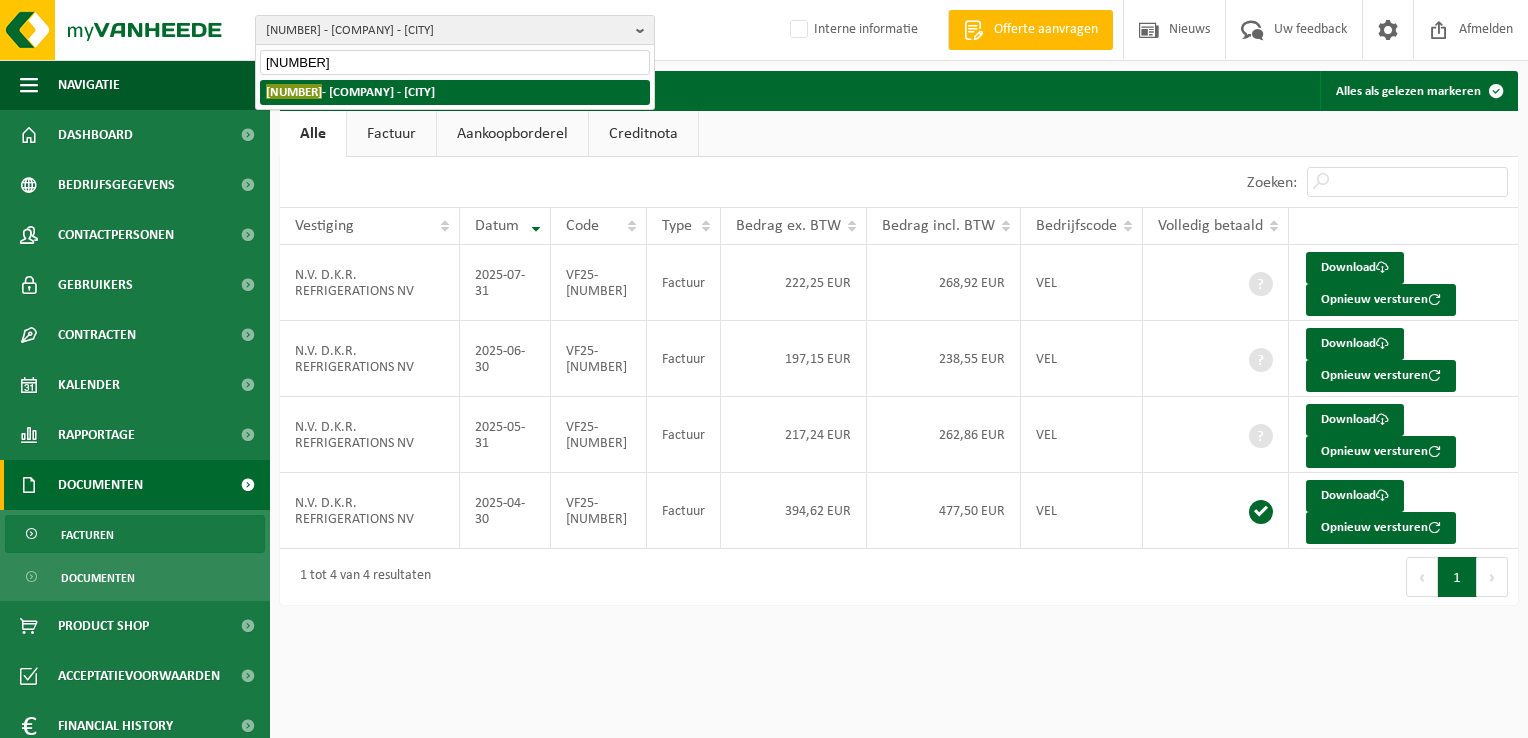 type on "10-954554" 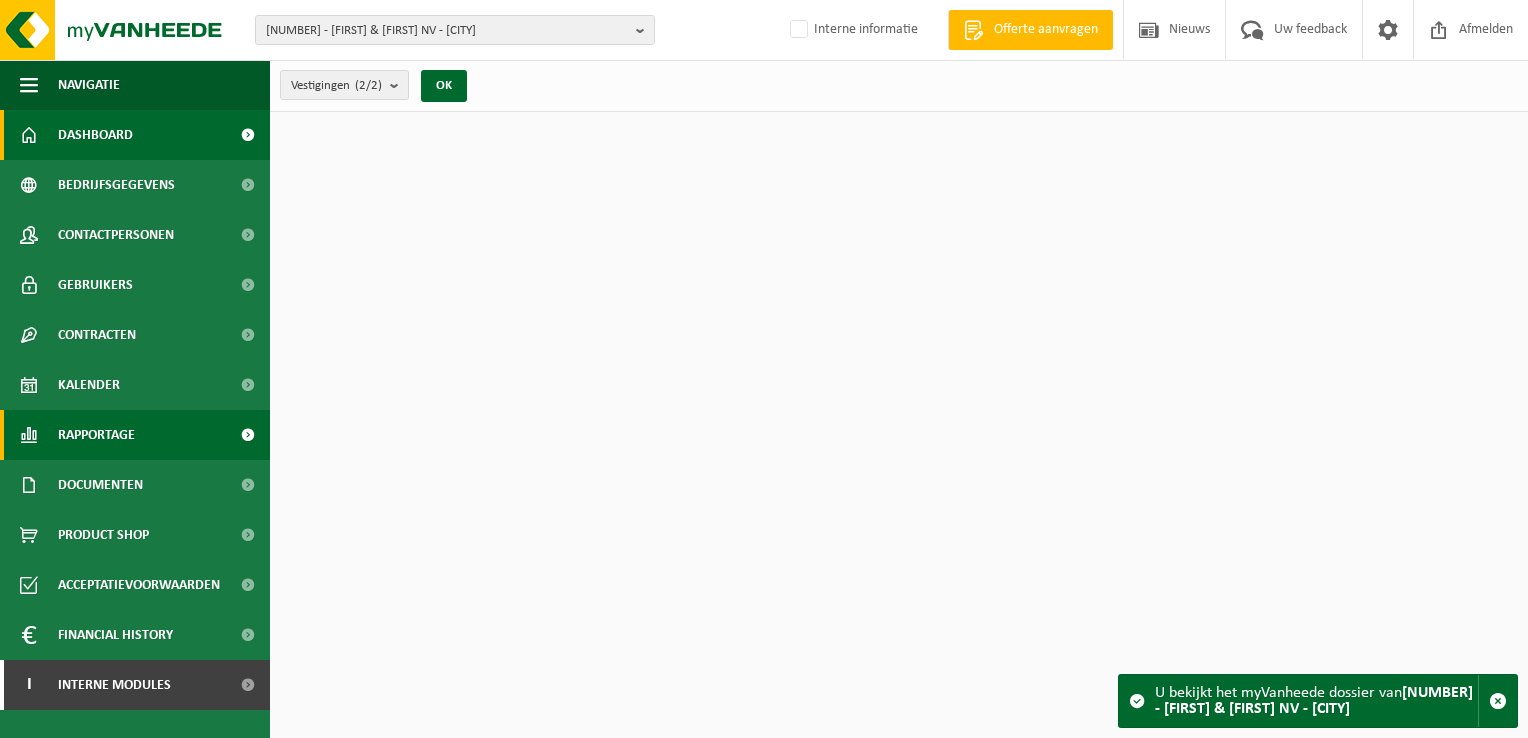 scroll, scrollTop: 0, scrollLeft: 0, axis: both 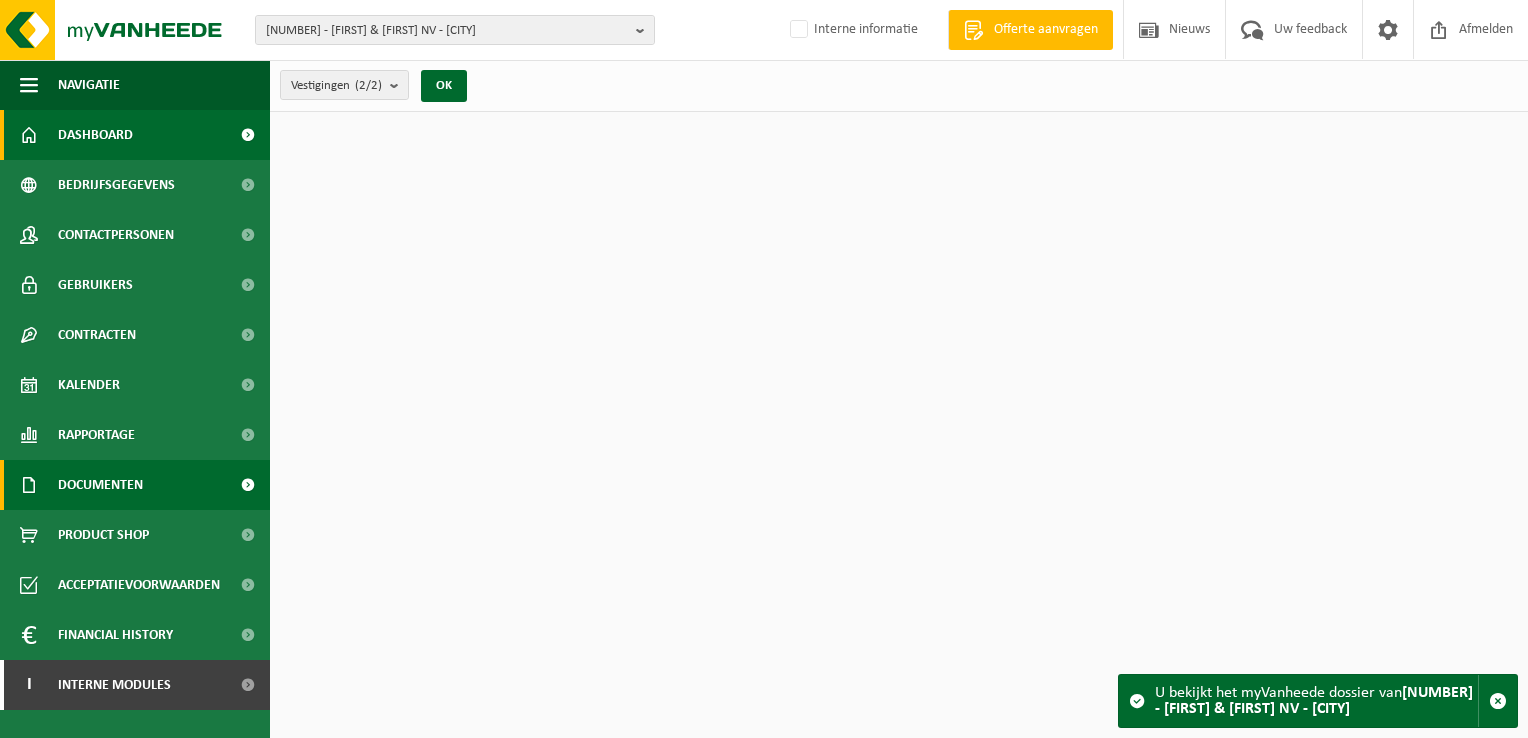 click on "Documenten" at bounding box center [100, 485] 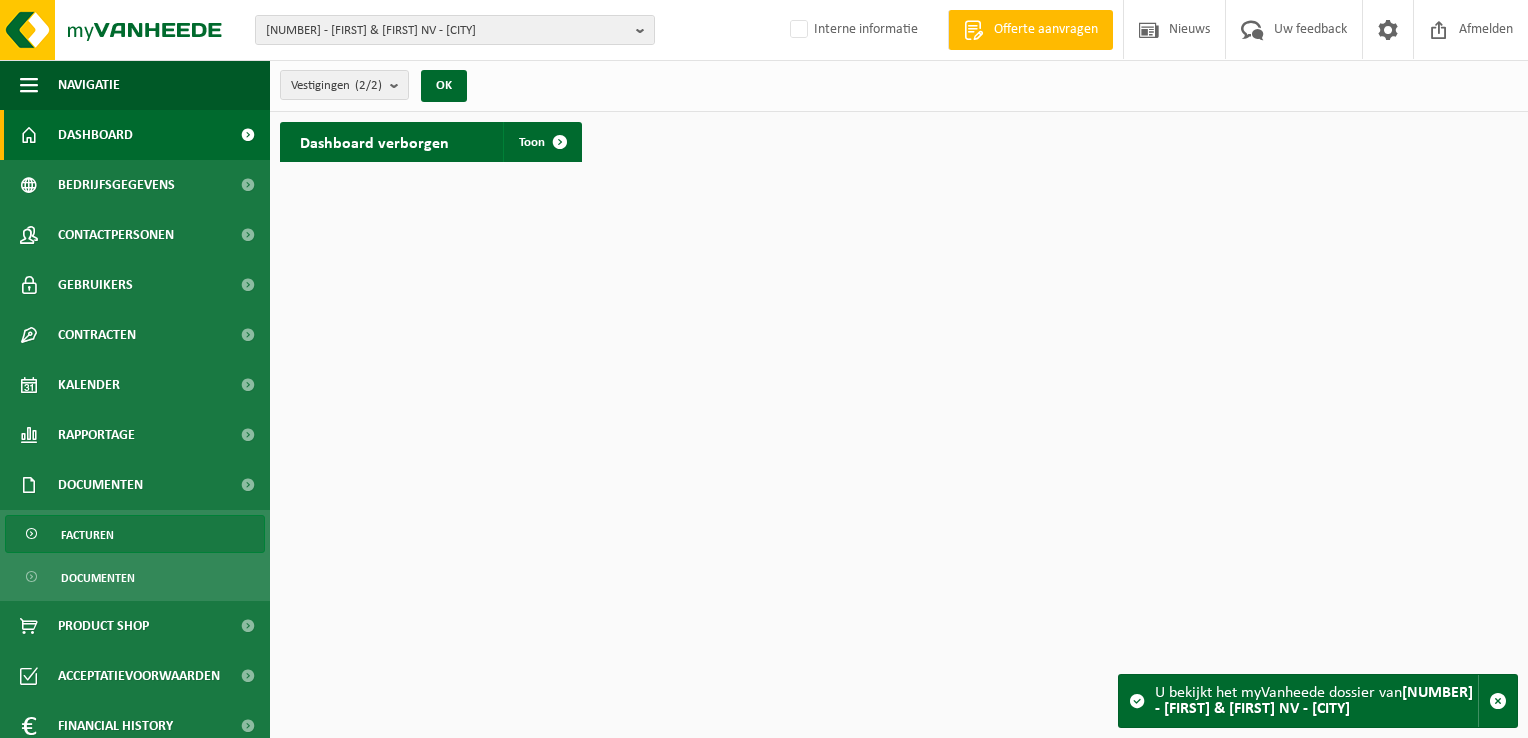 click on "Facturen" at bounding box center (135, 534) 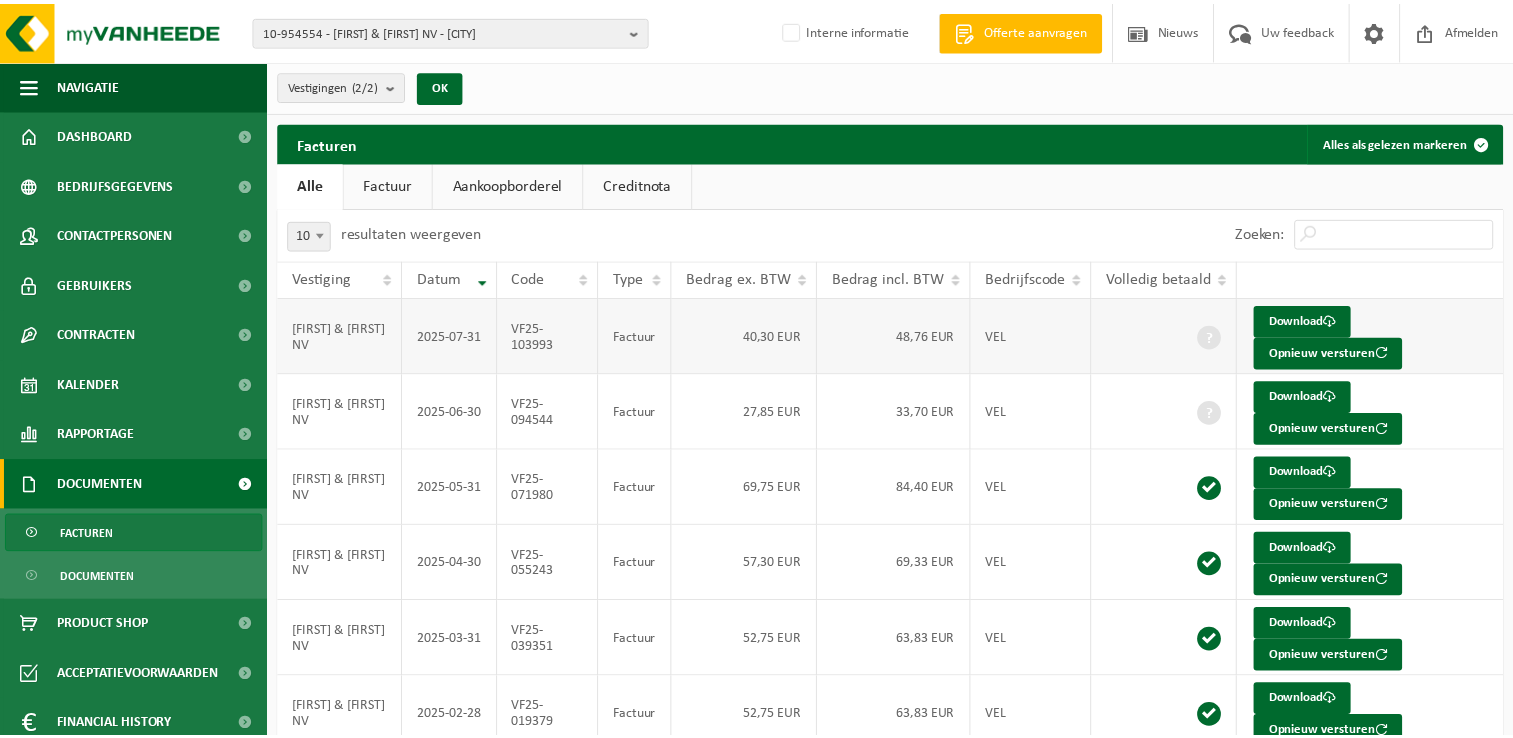 scroll, scrollTop: 0, scrollLeft: 0, axis: both 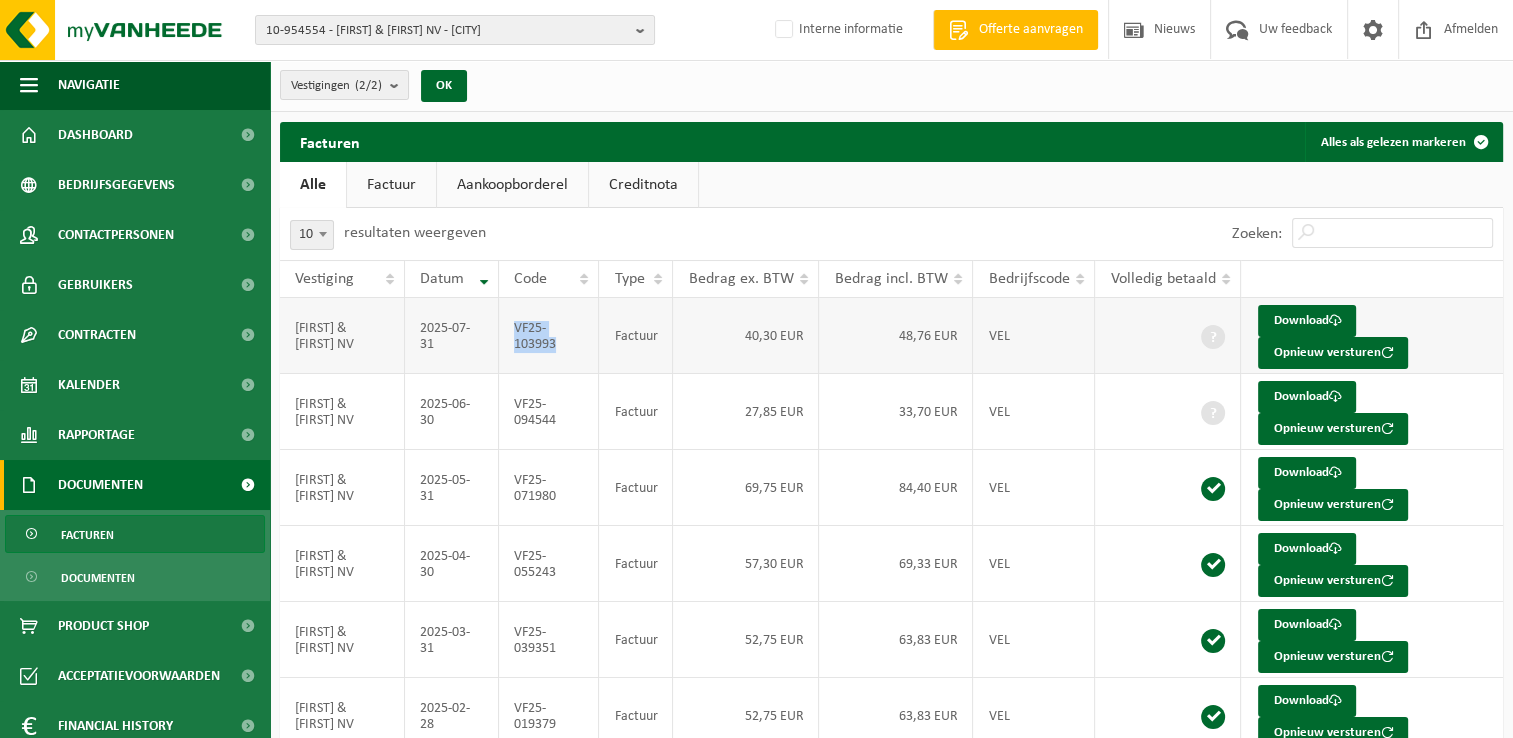 drag, startPoint x: 561, startPoint y: 353, endPoint x: 516, endPoint y: 328, distance: 51.47815 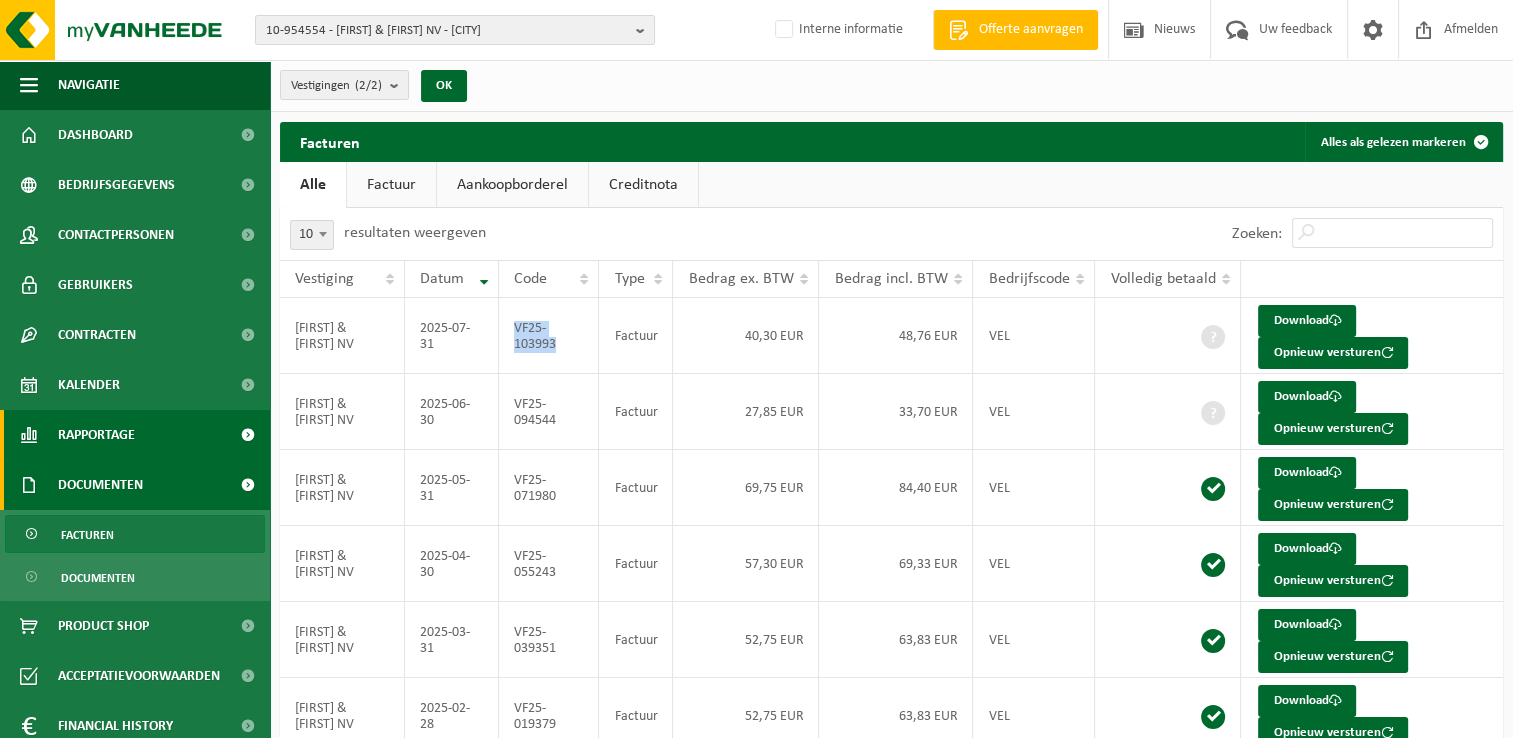 copy on "VF25-103993" 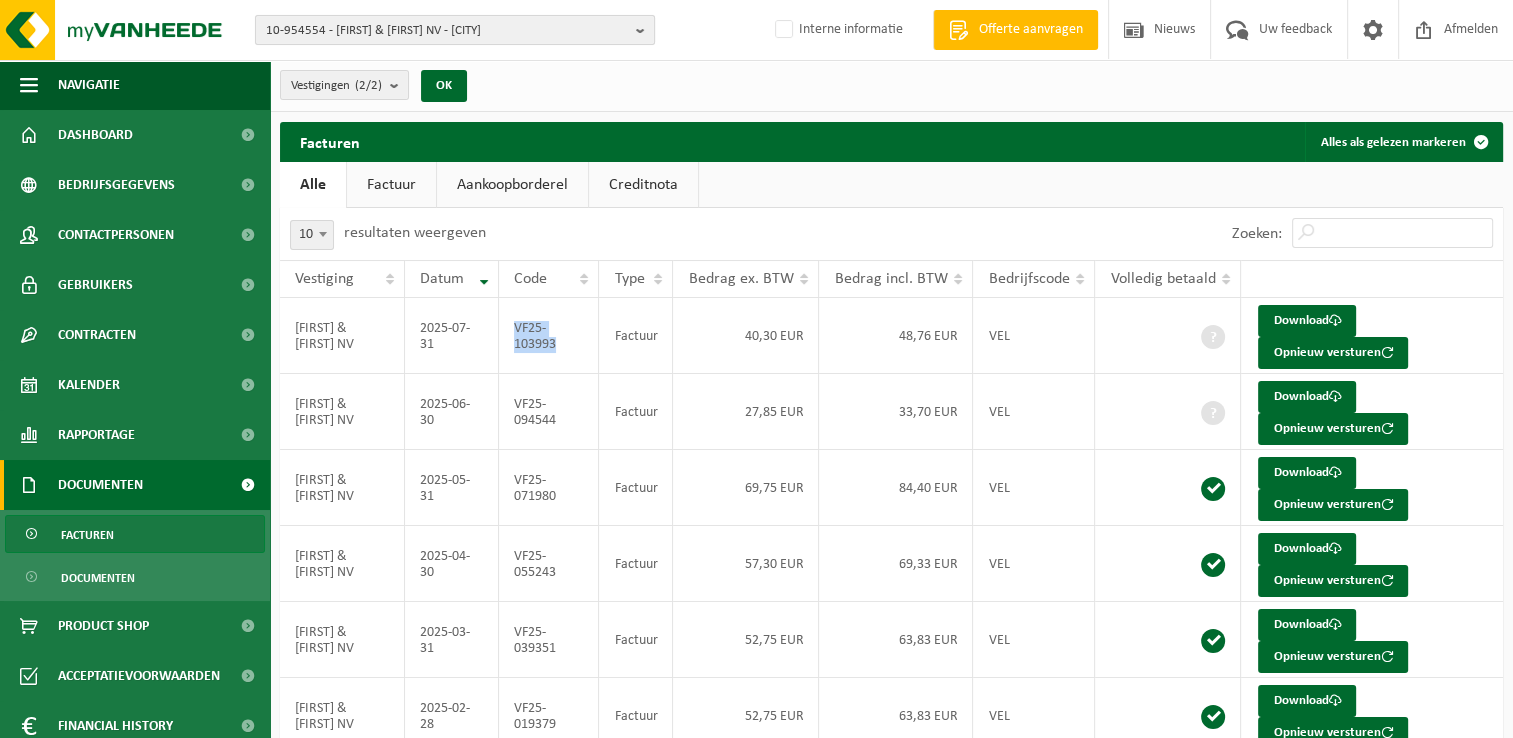 click on "10-954554 - [FIRST] & [FIRST] NV - [CITY]" at bounding box center (447, 31) 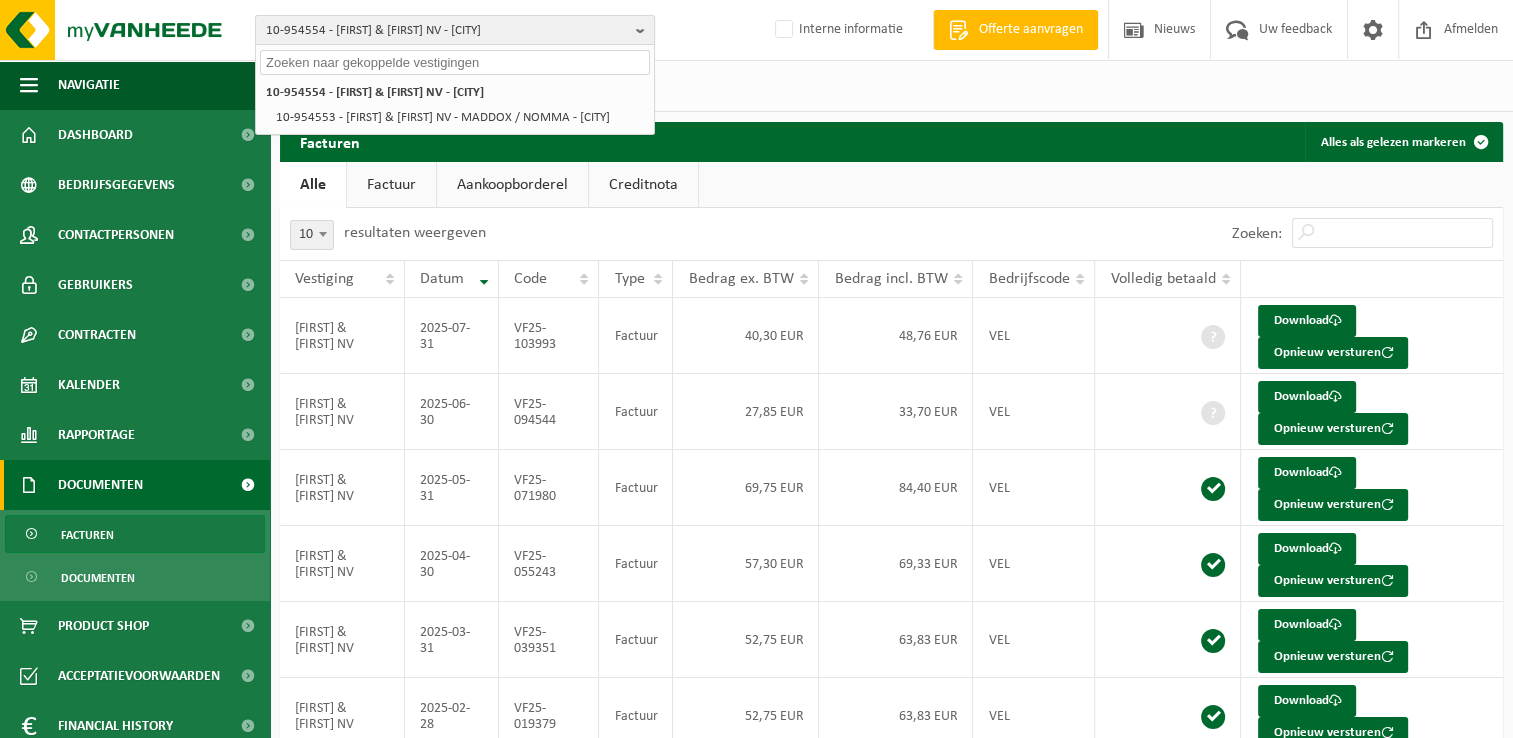 paste on "10-724446" 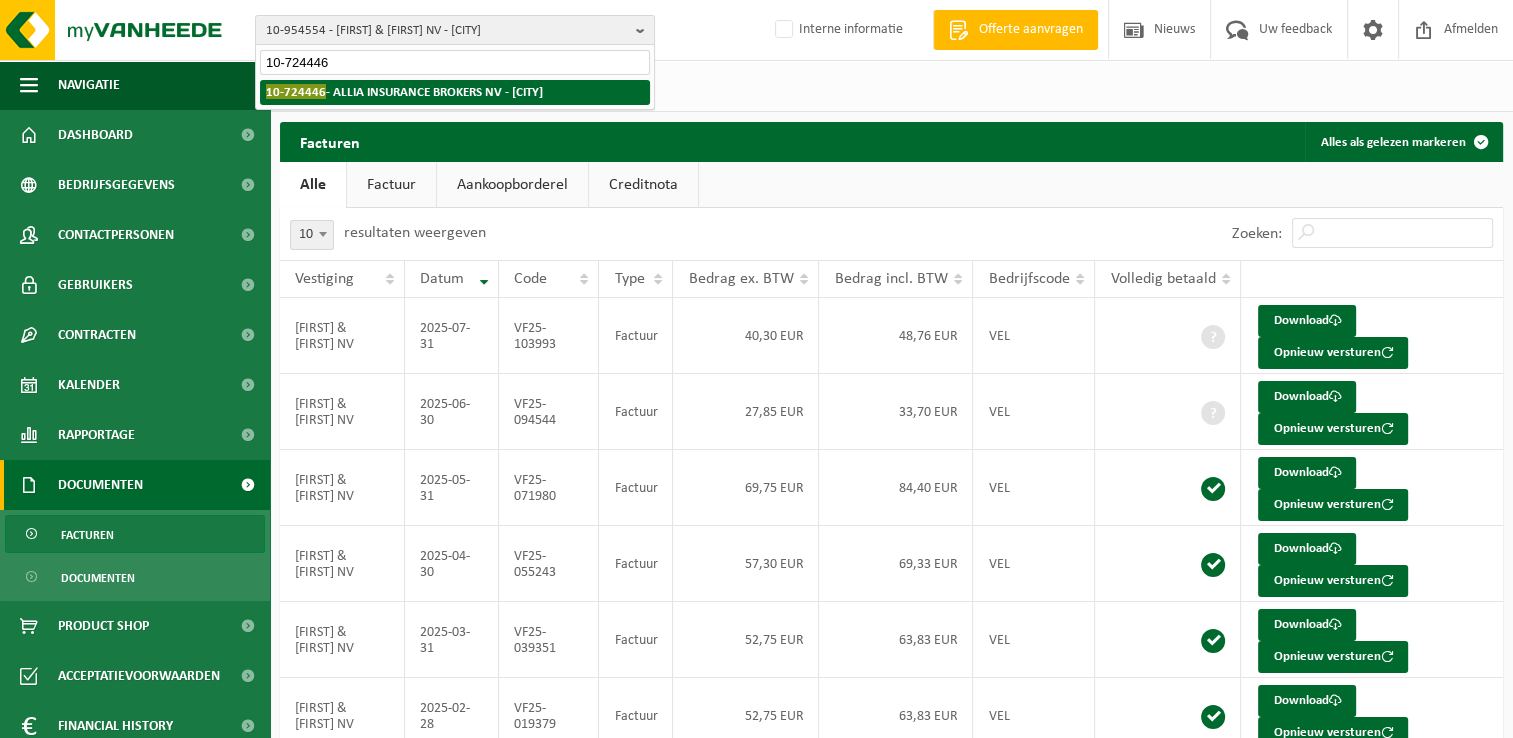 type on "10-724446" 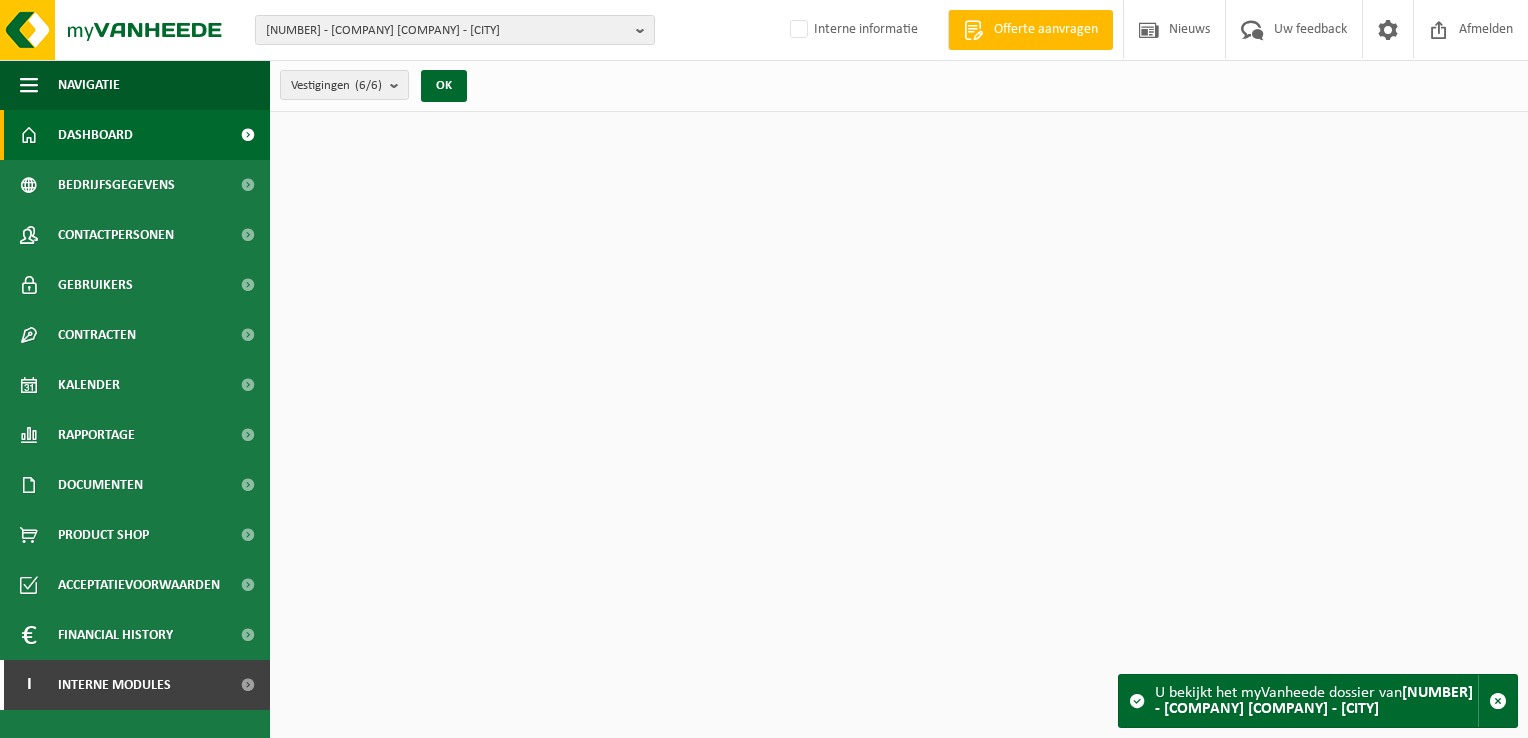 scroll, scrollTop: 0, scrollLeft: 0, axis: both 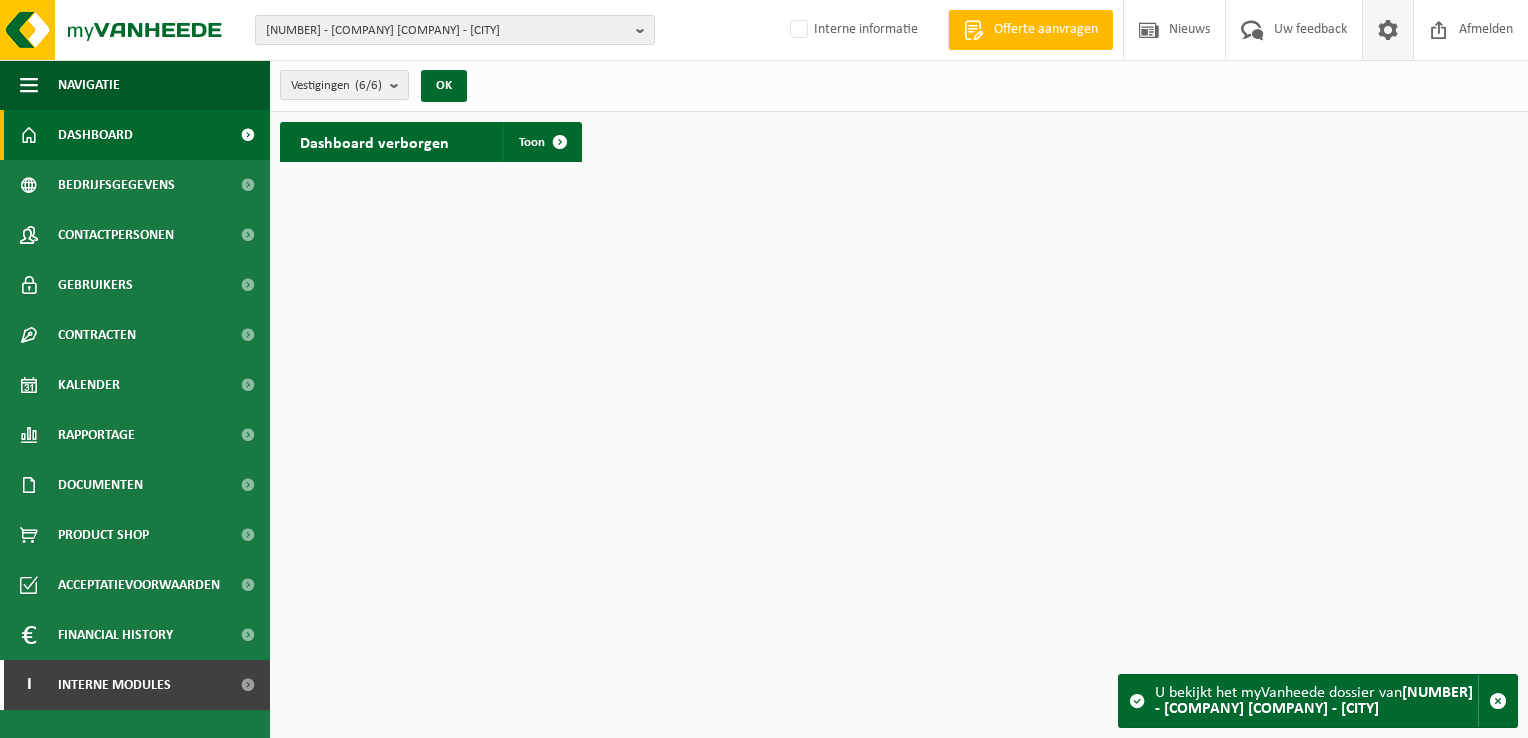 click at bounding box center (1388, 29) 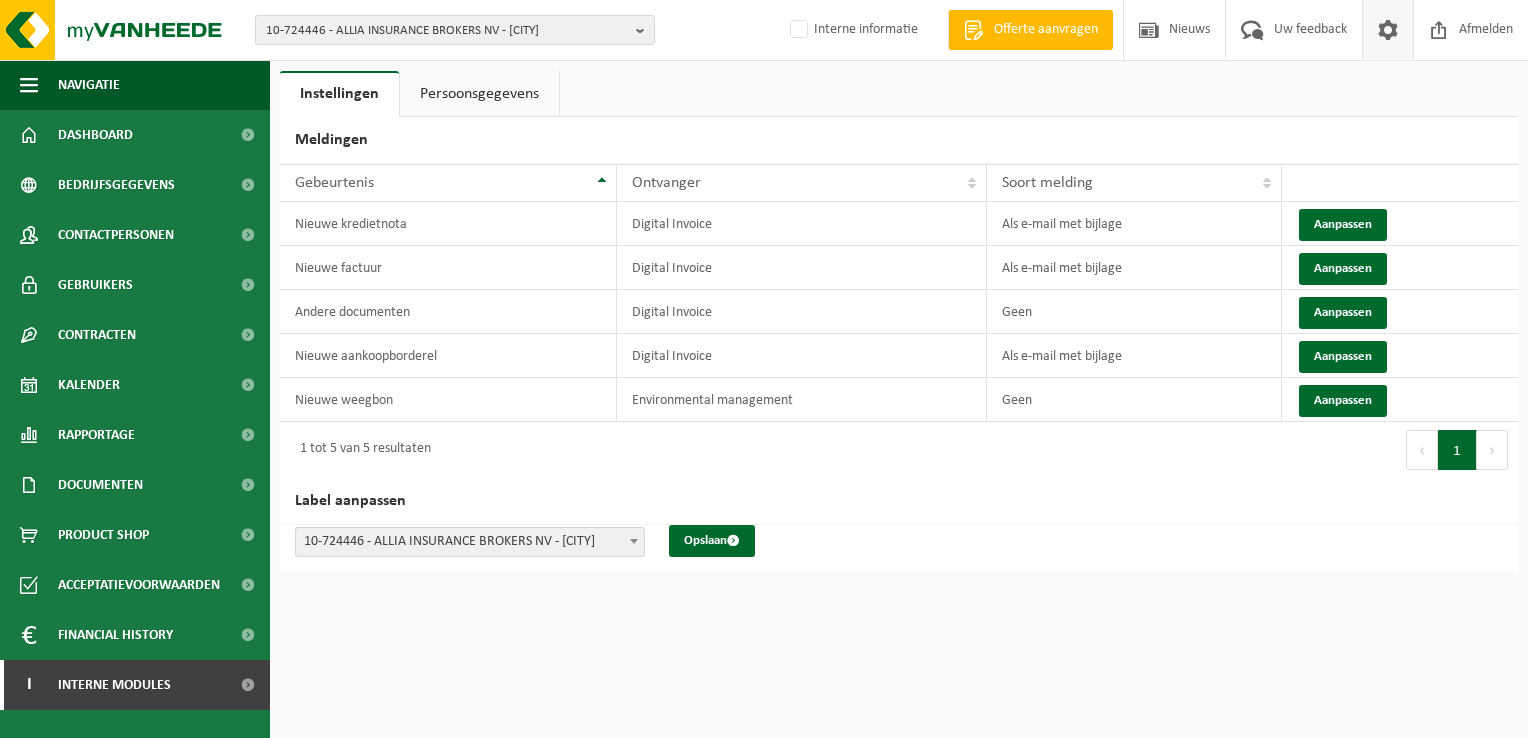 scroll, scrollTop: 0, scrollLeft: 0, axis: both 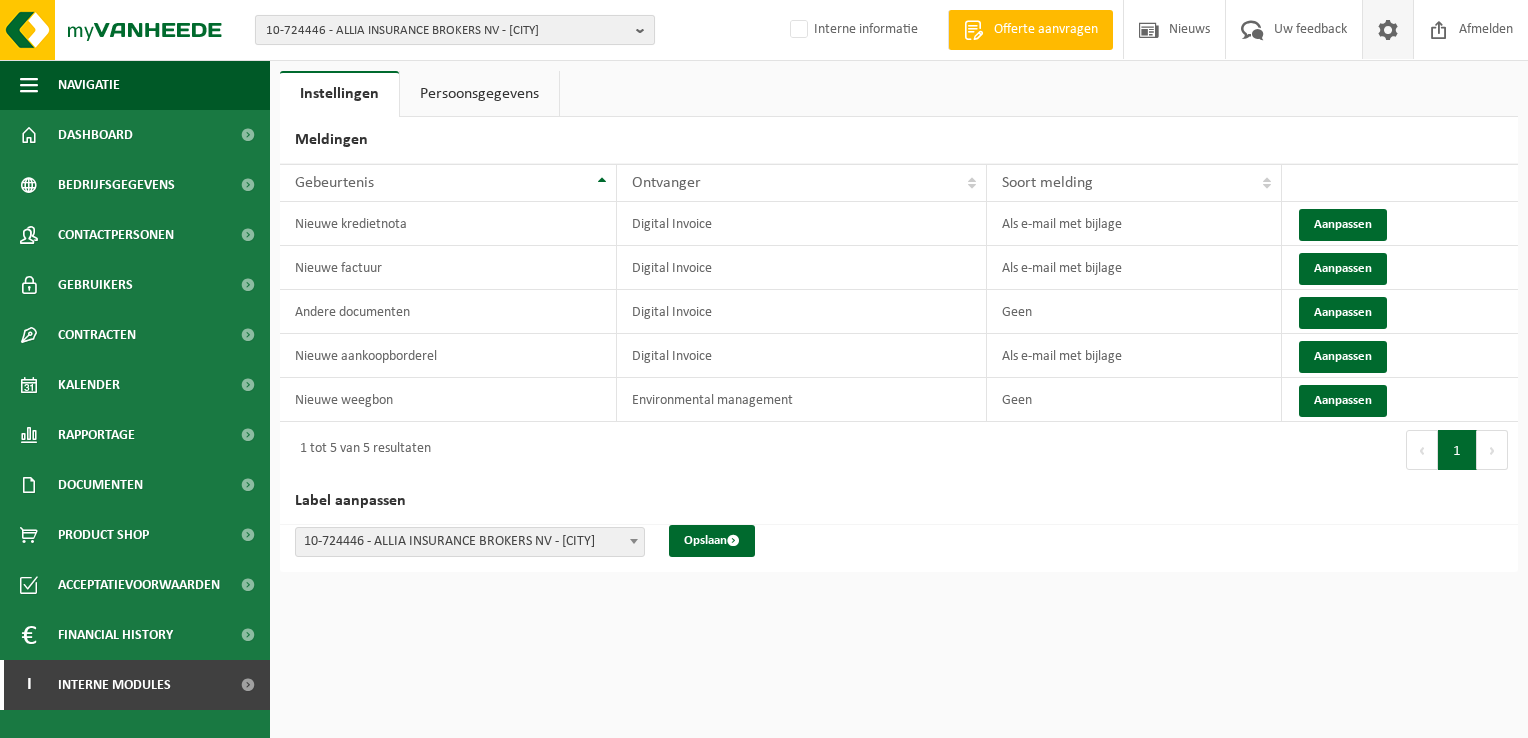 click on "10-724446 - ALLIA INSURANCE BROKERS NV - [CITY]" at bounding box center (447, 31) 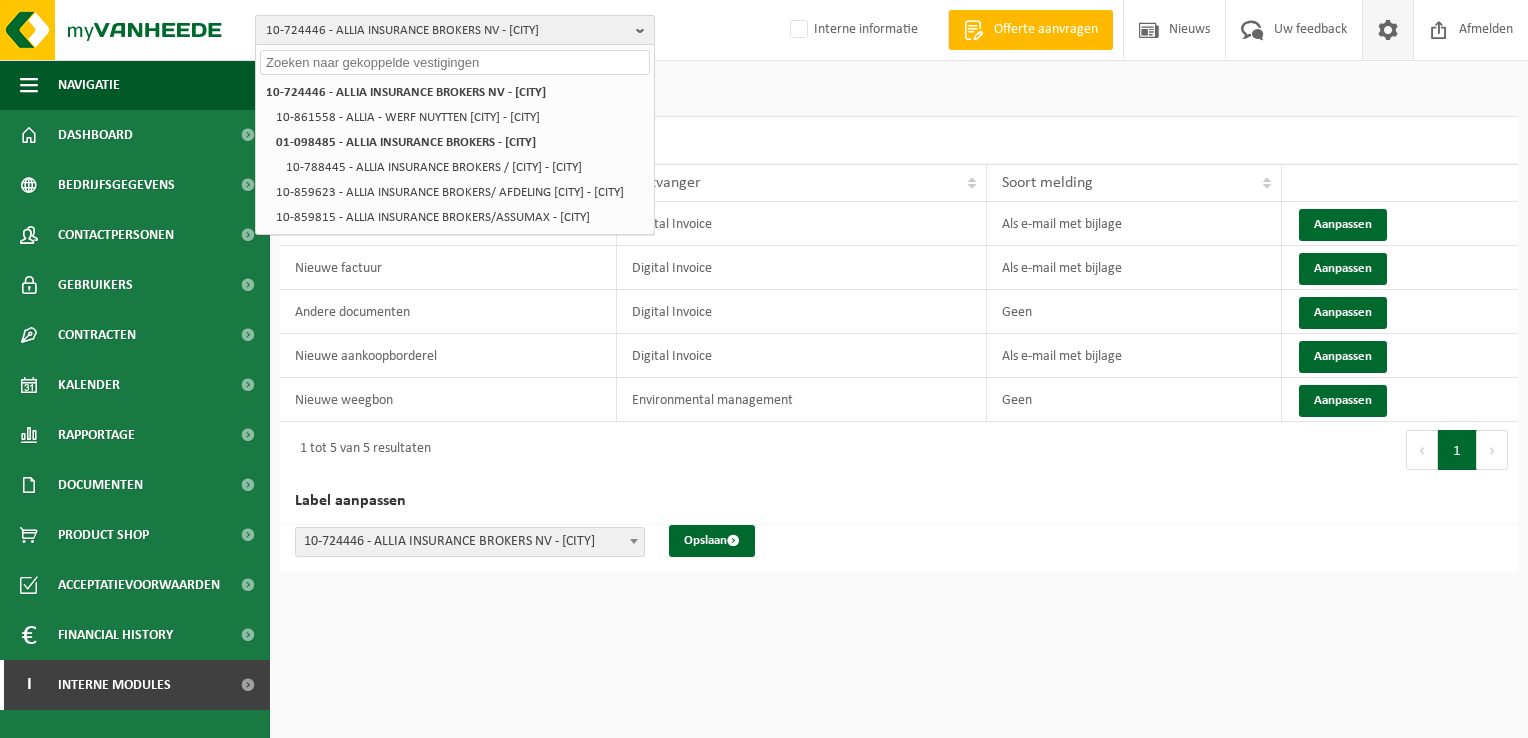 paste on "01-078170" 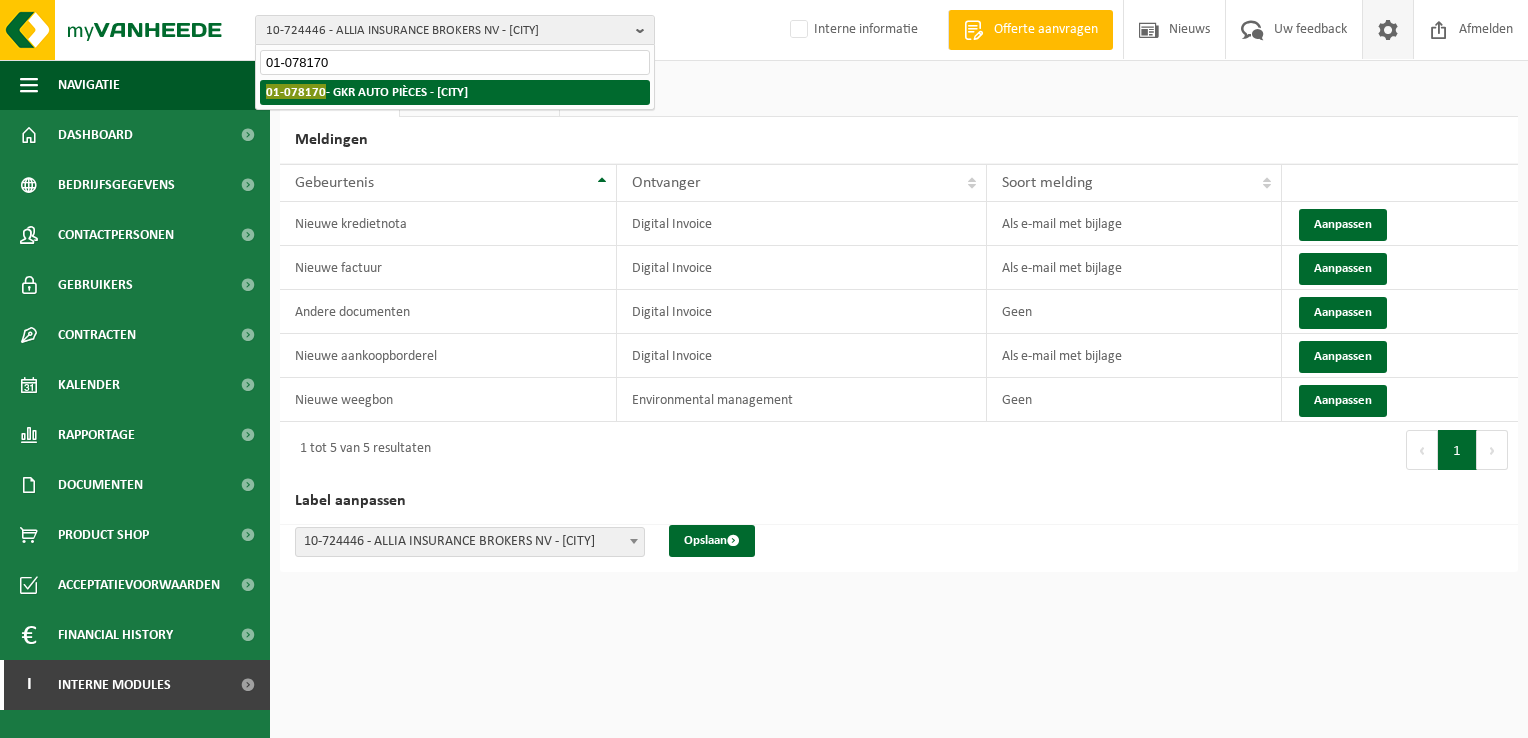 type on "01-078170" 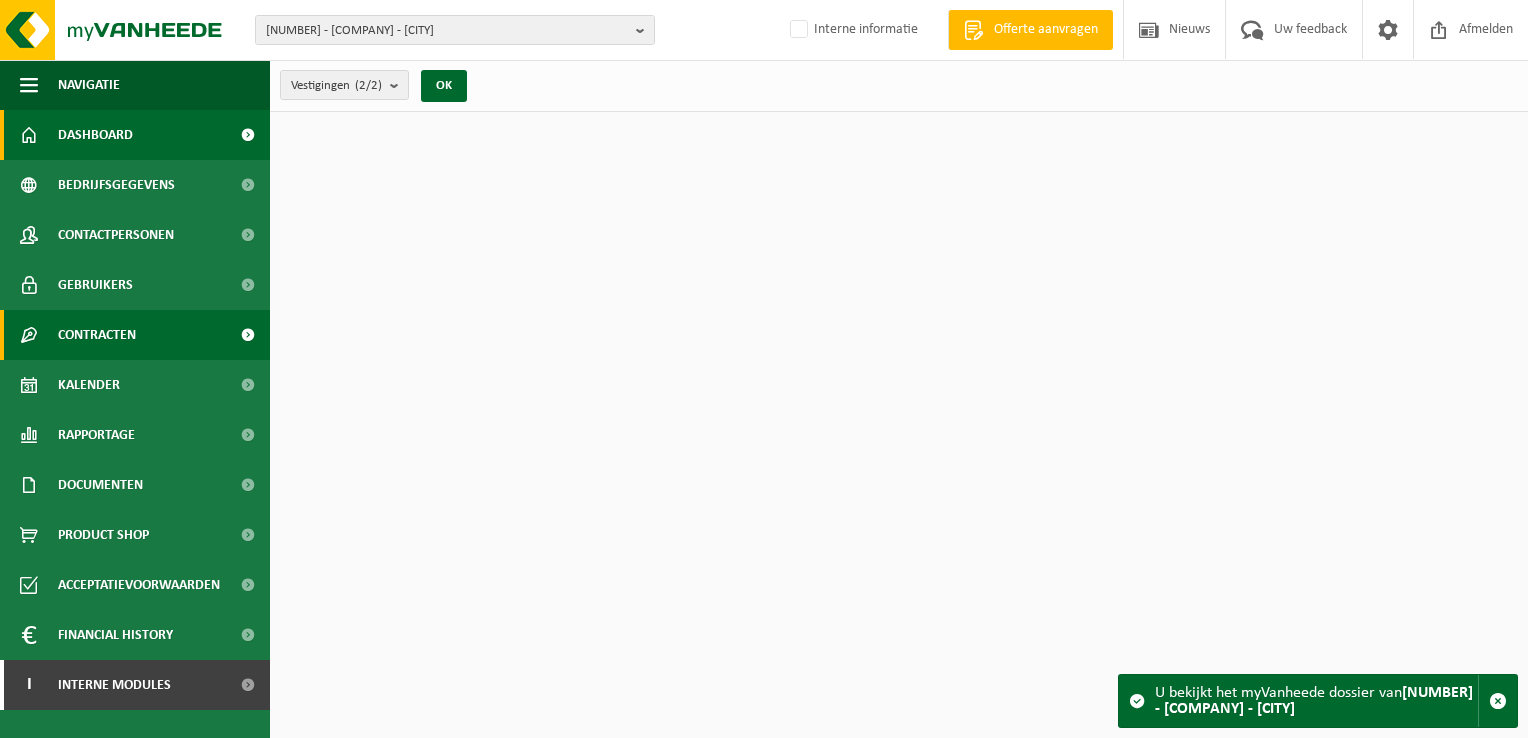 scroll, scrollTop: 0, scrollLeft: 0, axis: both 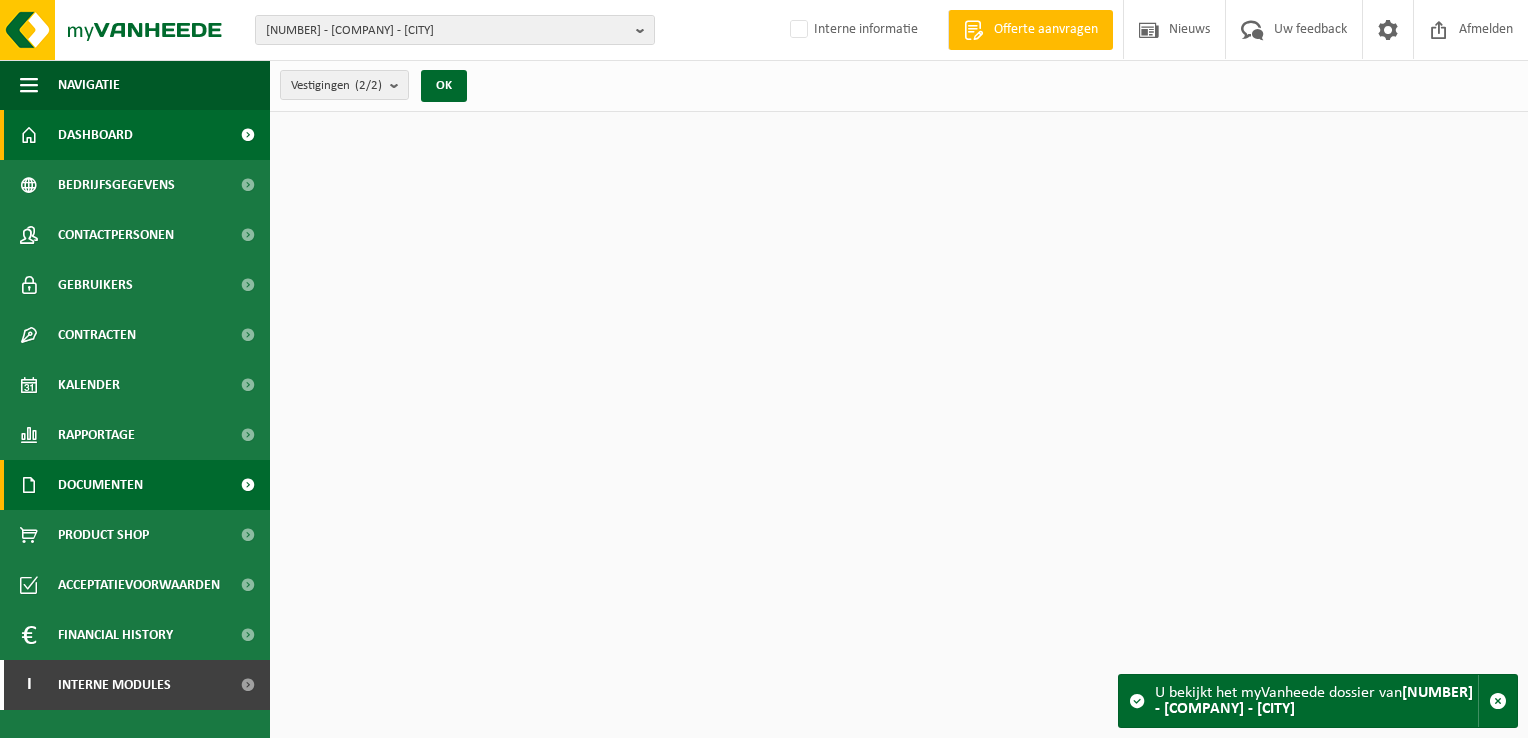 click on "Documenten" at bounding box center [100, 485] 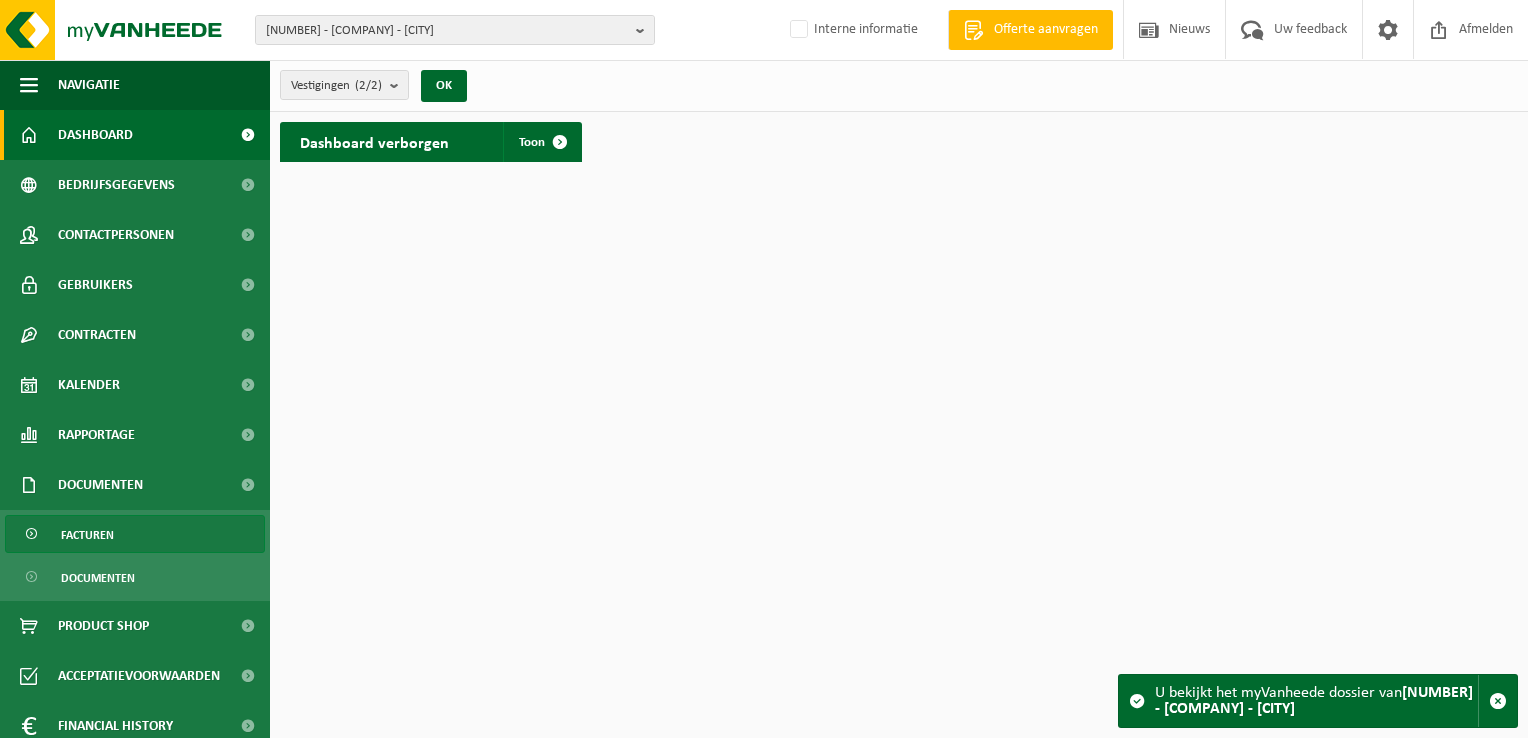 click on "Facturen" at bounding box center [135, 534] 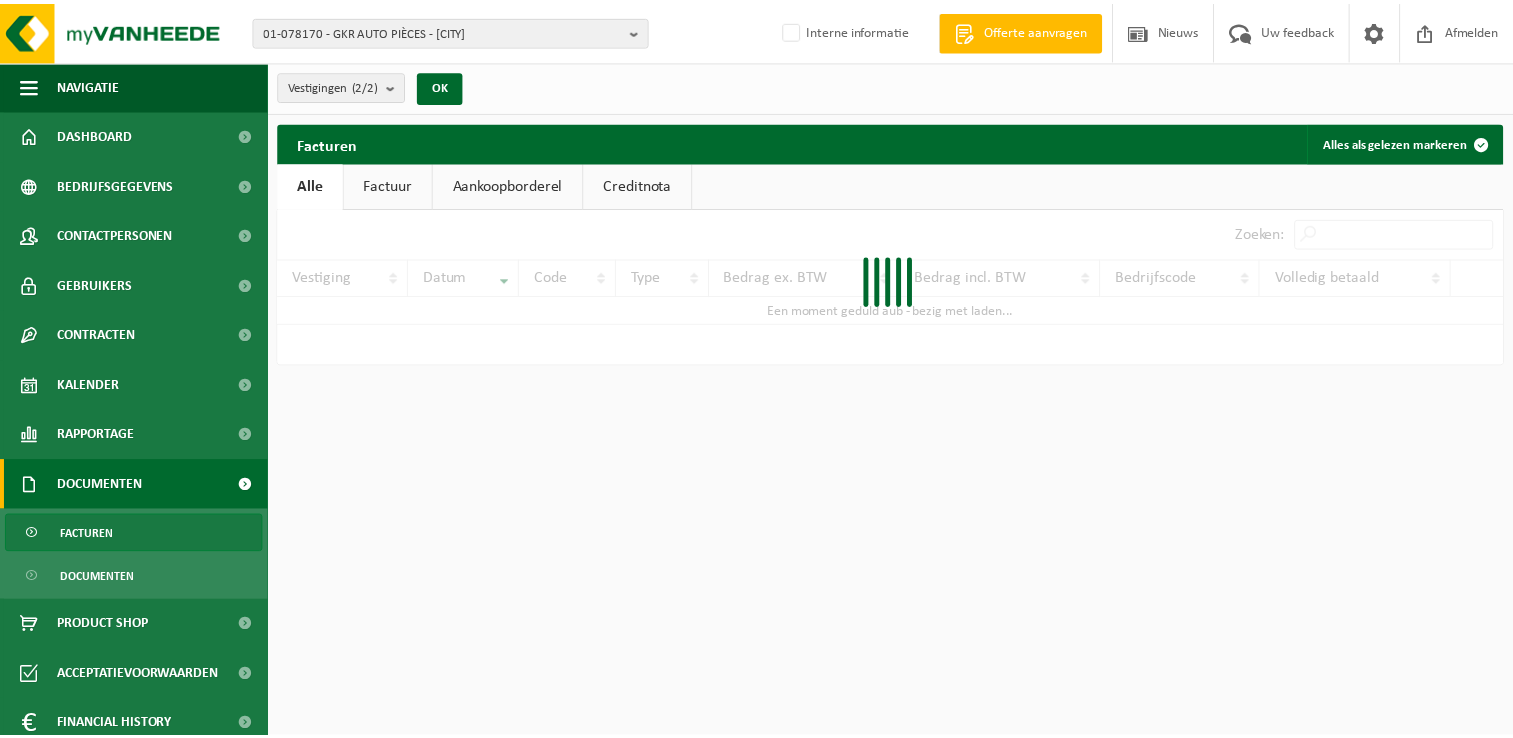 scroll, scrollTop: 0, scrollLeft: 0, axis: both 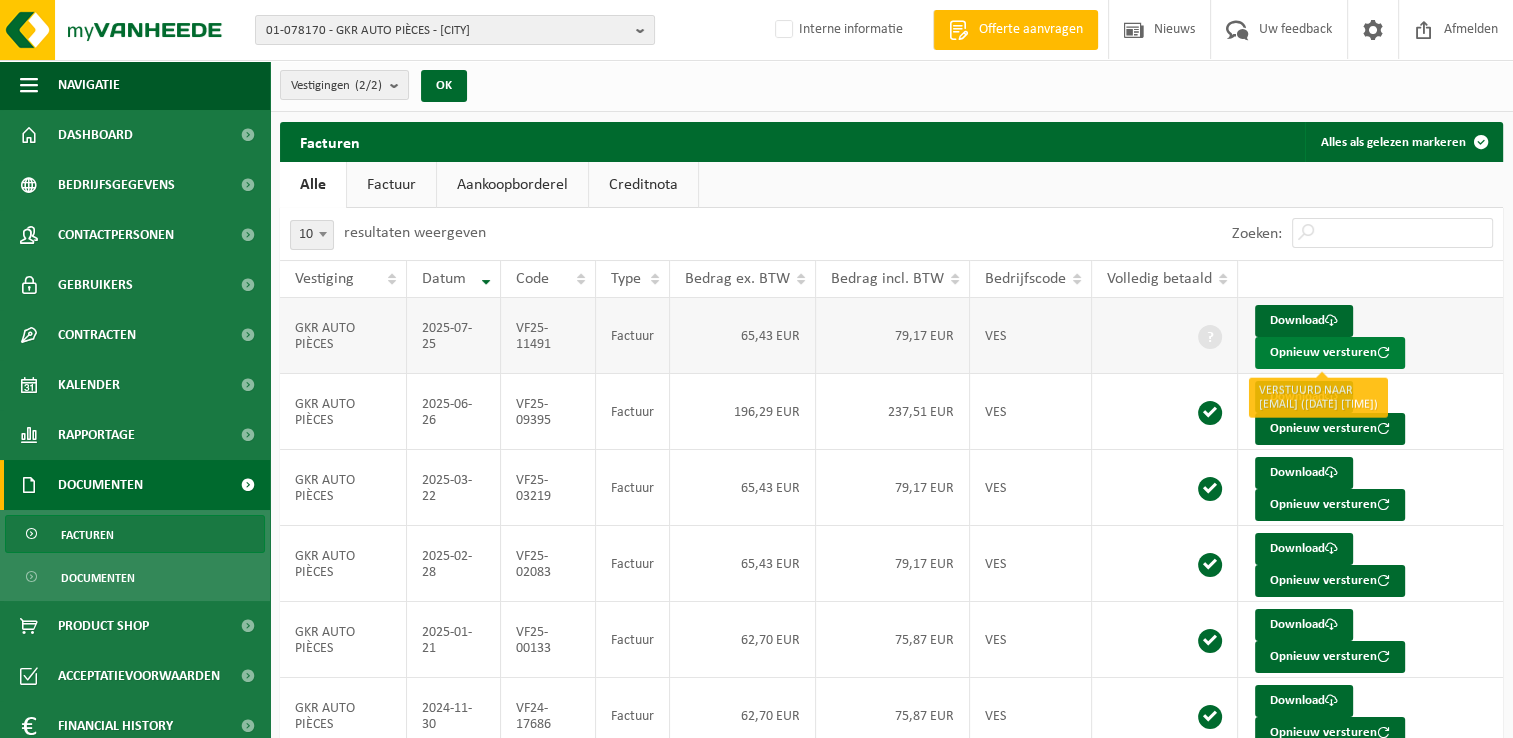 click on "Opnieuw versturen" at bounding box center [1330, 353] 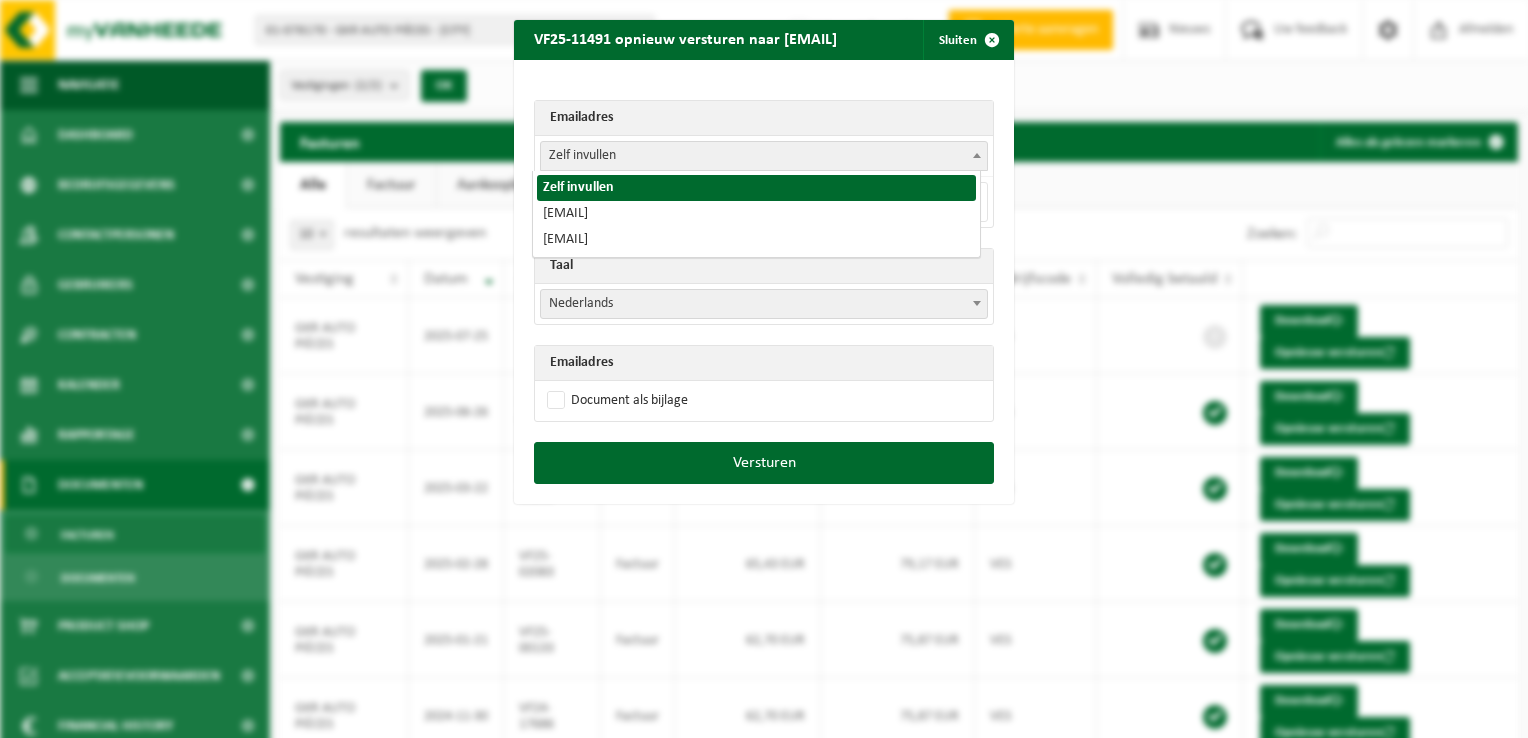 click on "Zelf invullen" at bounding box center [764, 156] 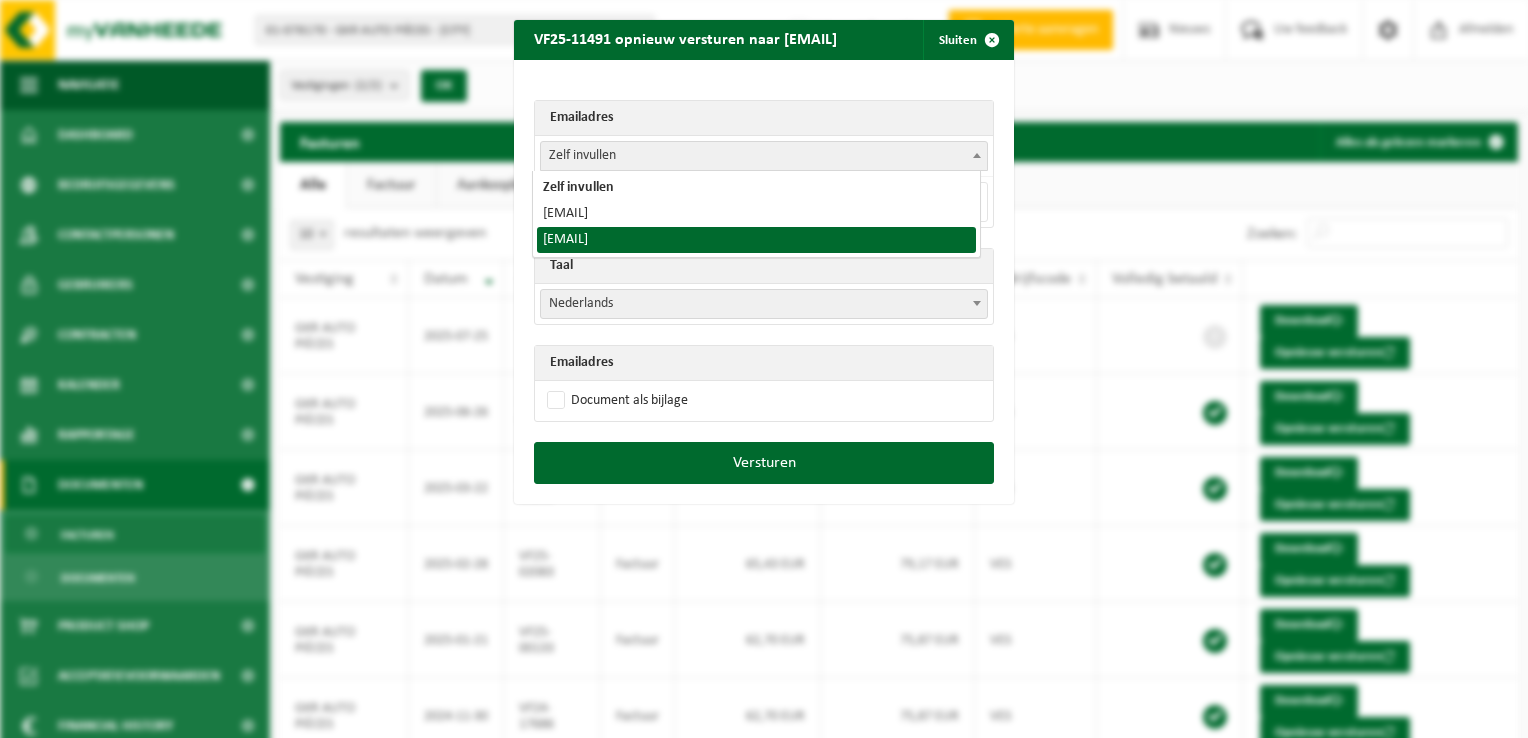 select on "gkr@outlook.be" 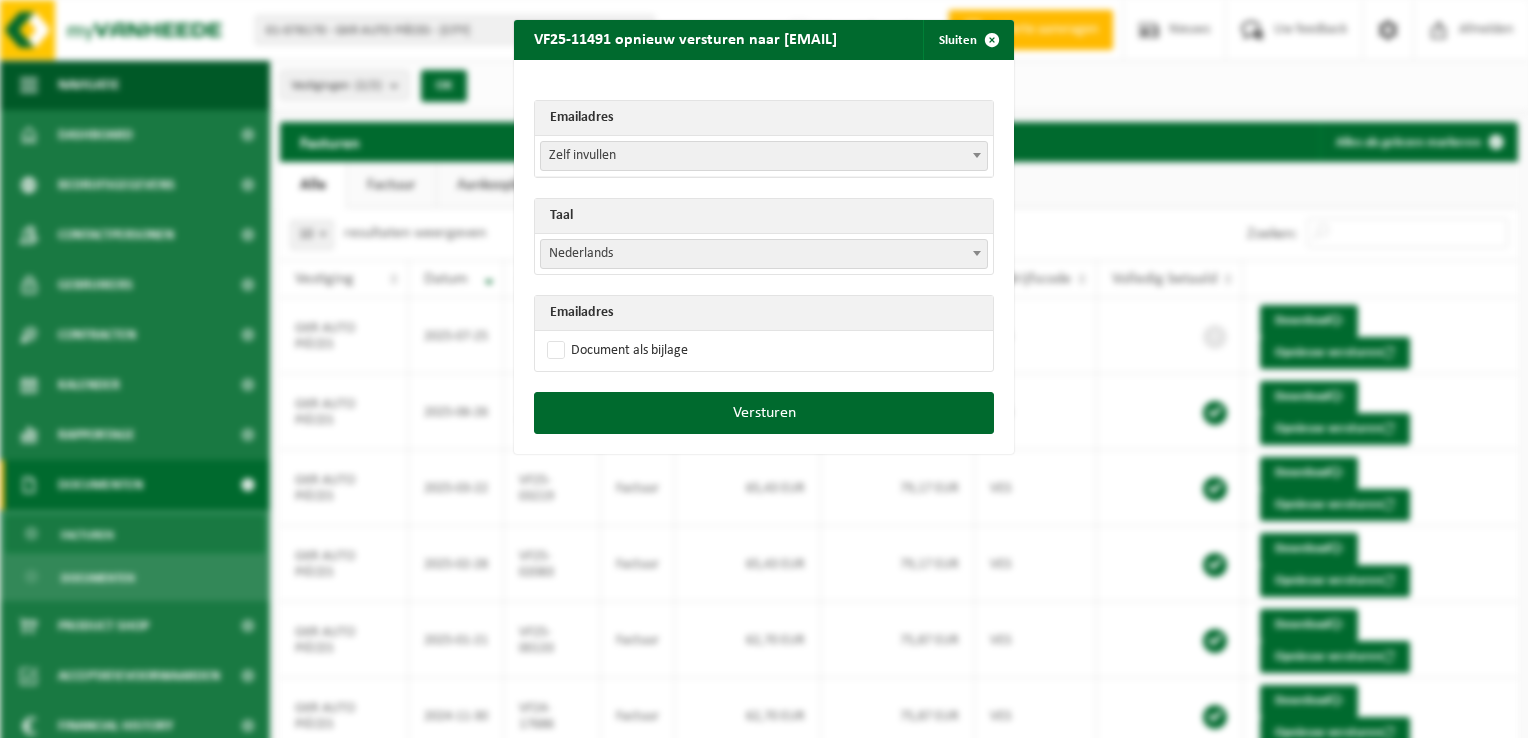 click on "Nederlands" at bounding box center (764, 254) 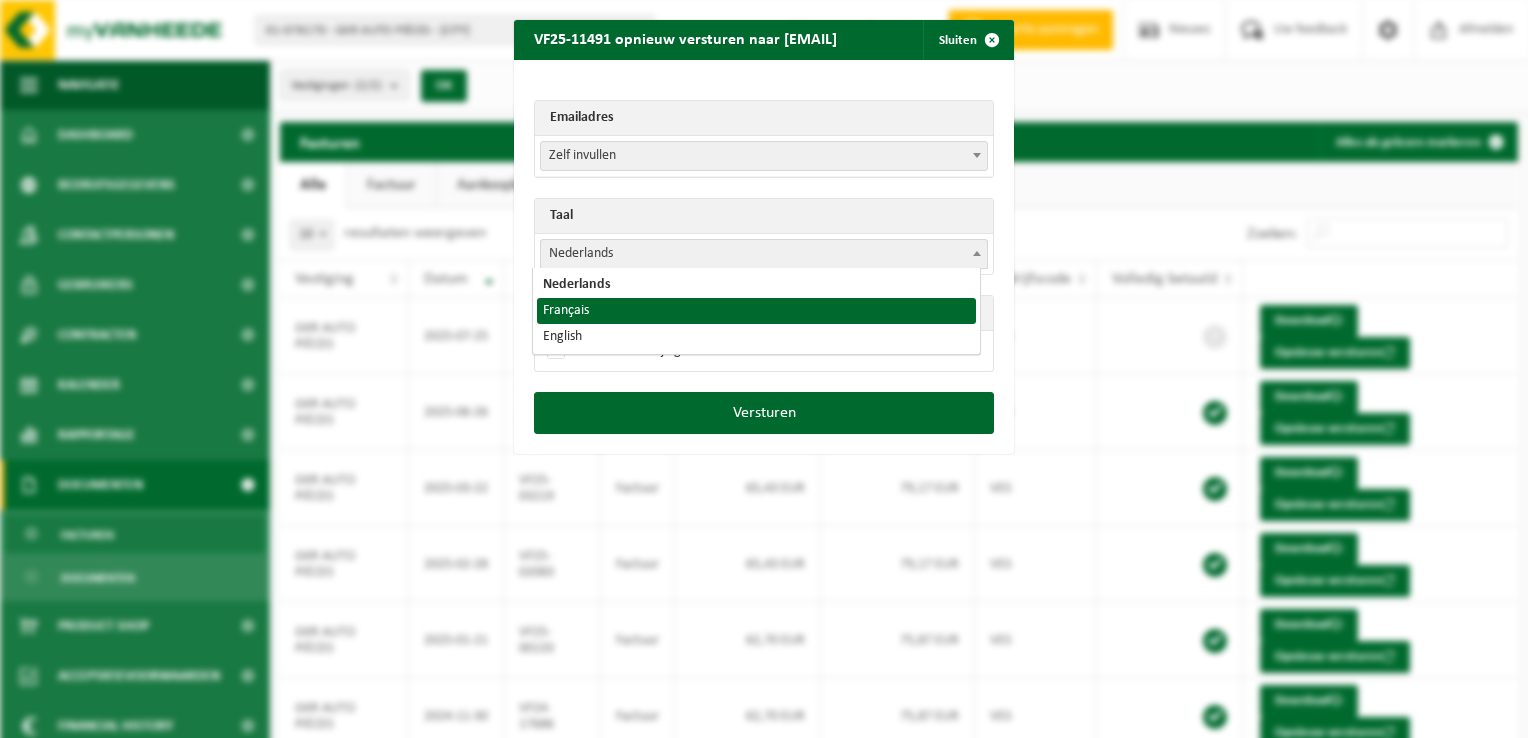 select on "fr" 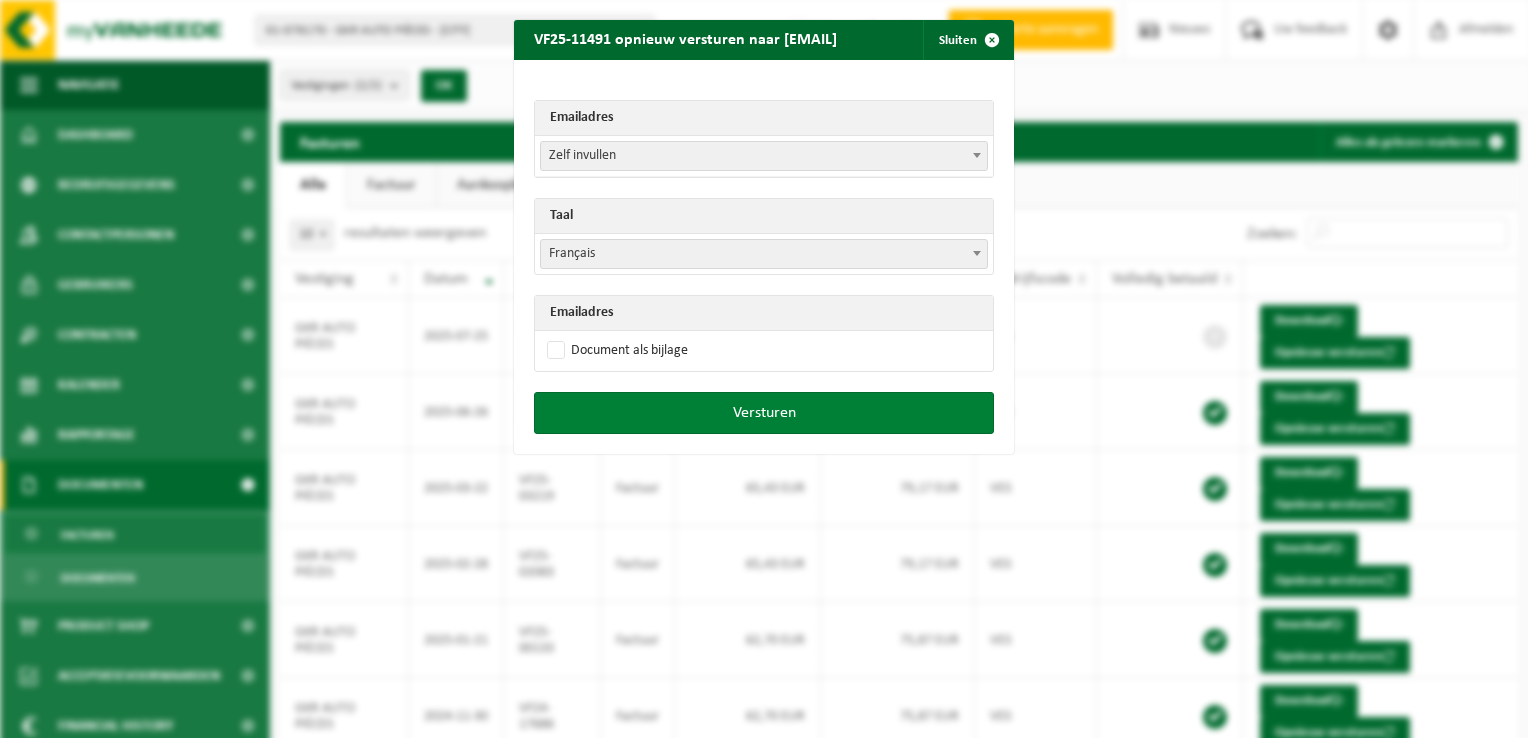 click on "Versturen" at bounding box center (764, 413) 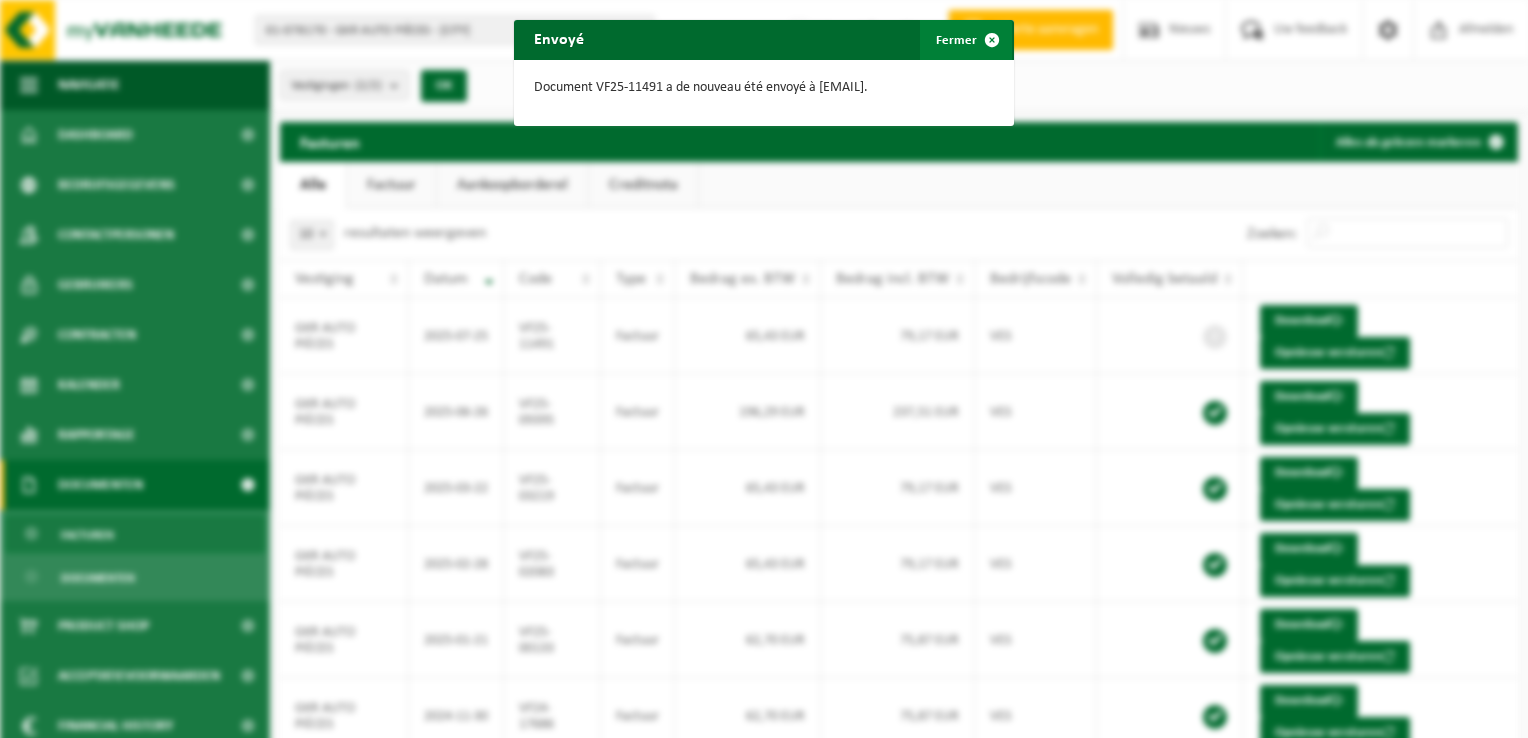 click at bounding box center [992, 40] 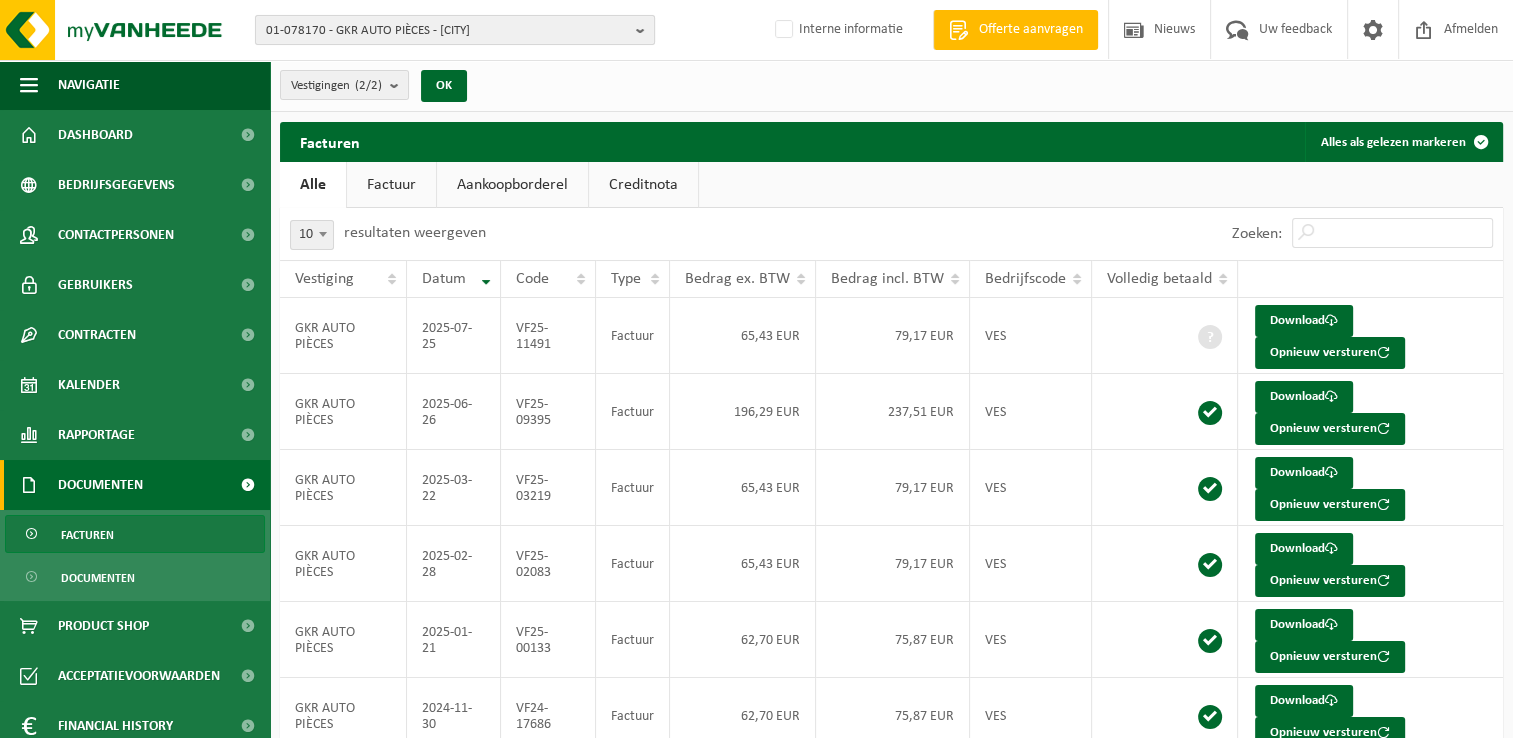 click on "01-078170 - GKR AUTO PIÈCES - QUÉVY-LE-GRAND" at bounding box center [447, 31] 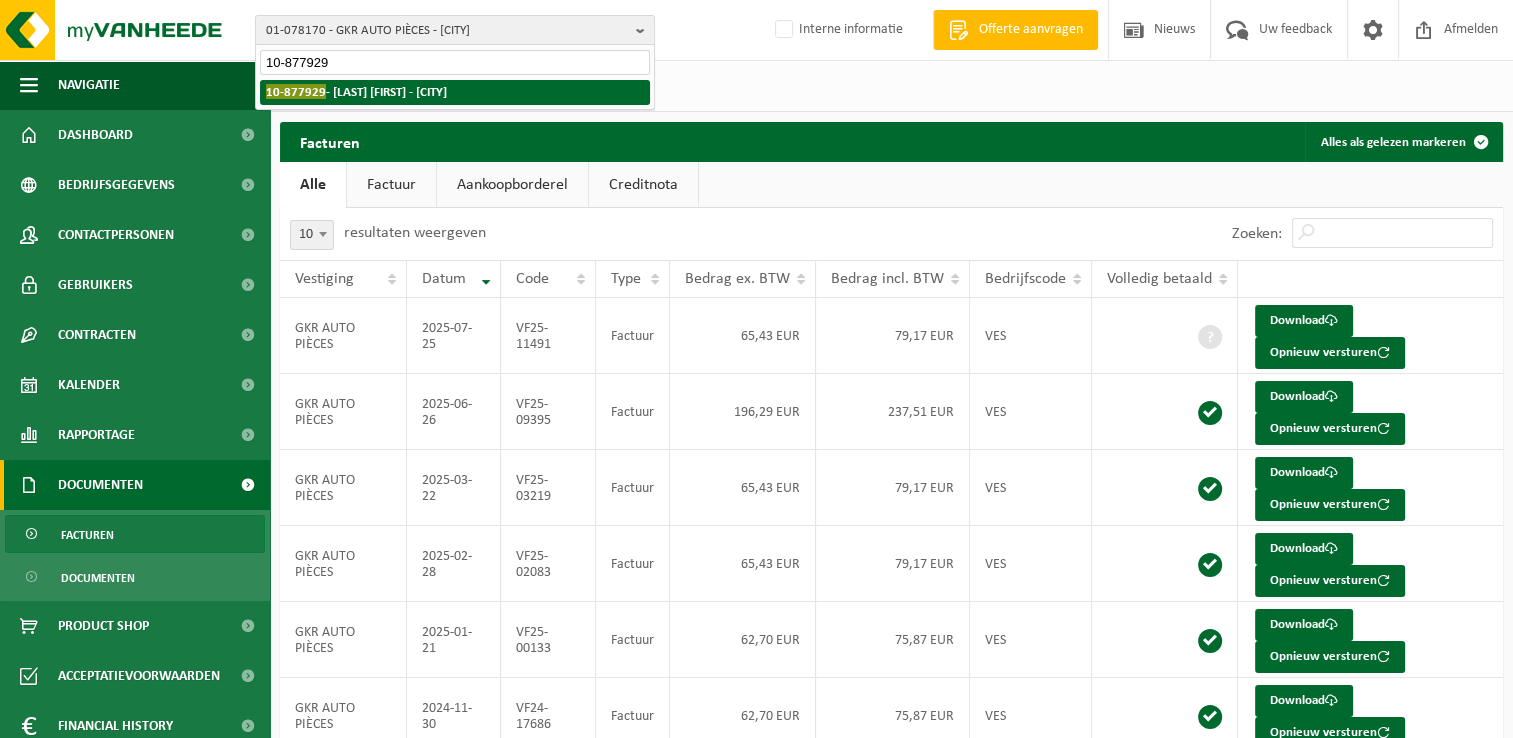 type on "10-877929" 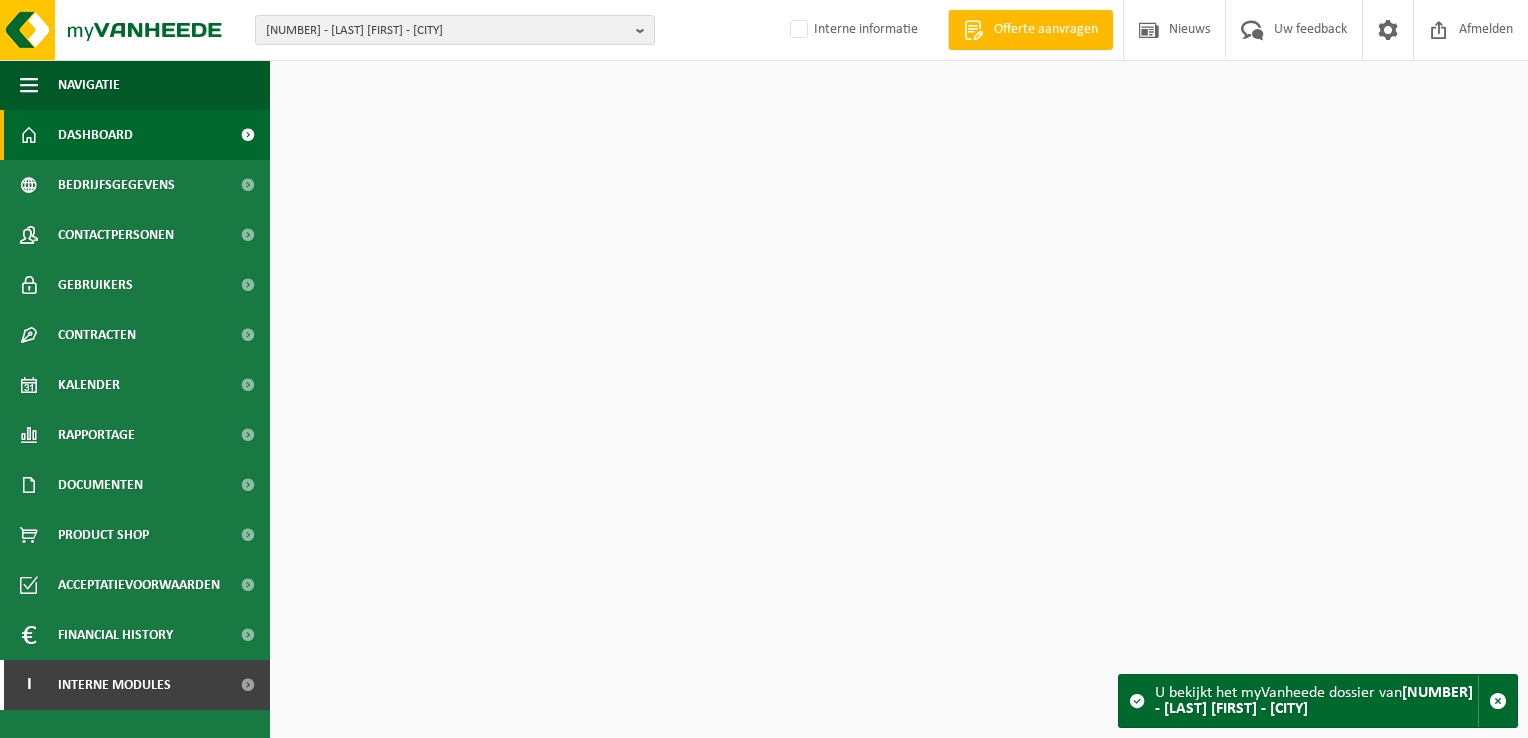 scroll, scrollTop: 0, scrollLeft: 0, axis: both 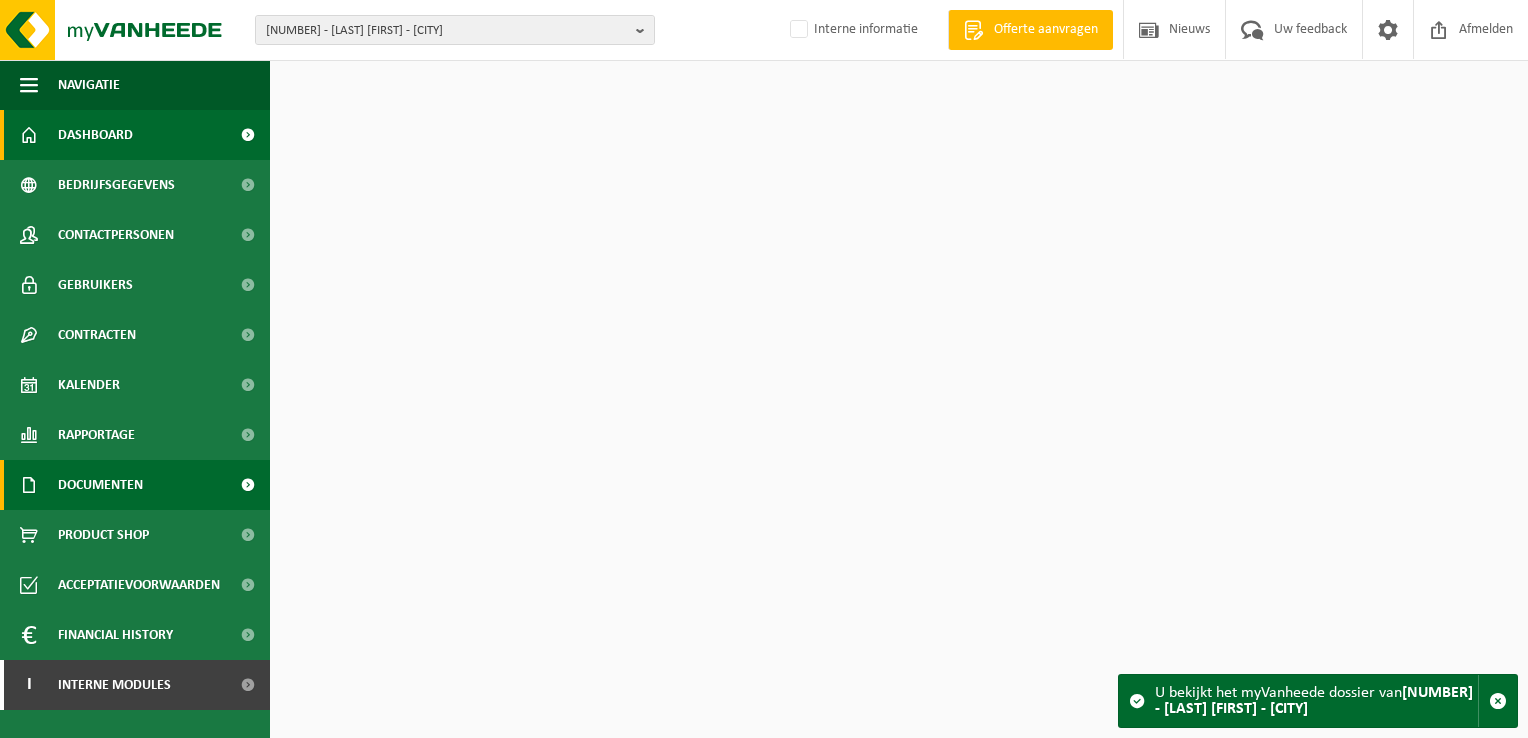 click on "Documenten" at bounding box center [135, 485] 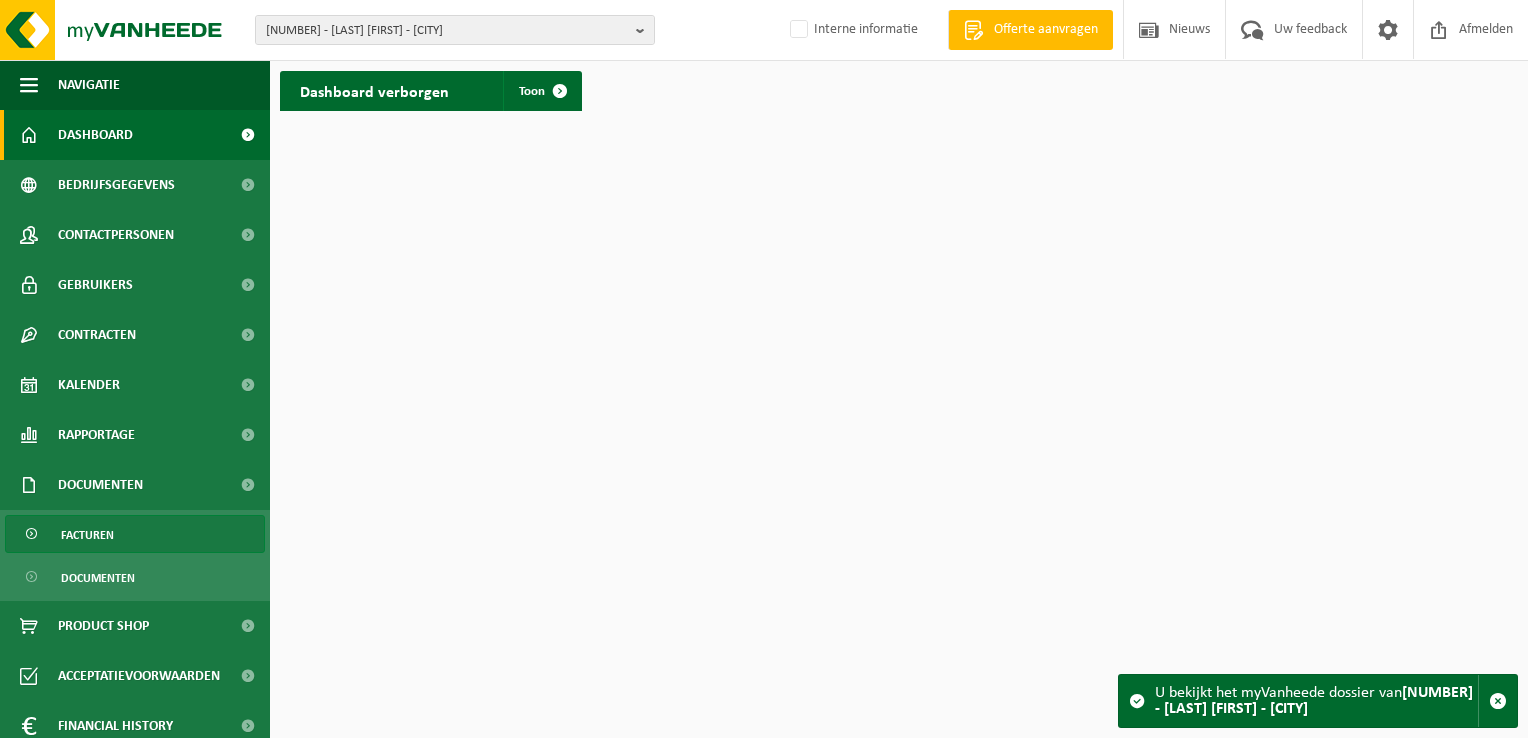 click on "Facturen" at bounding box center (135, 534) 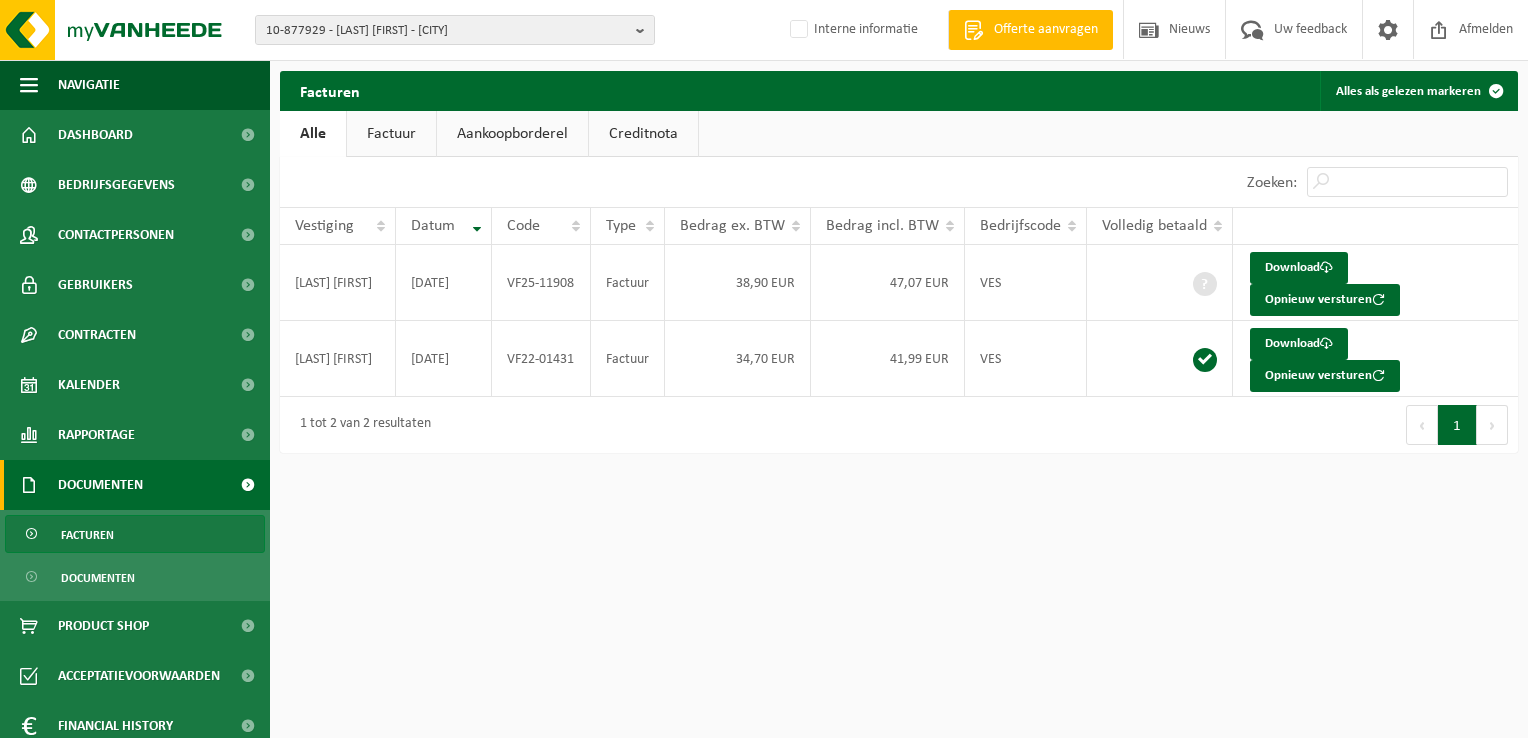 scroll, scrollTop: 0, scrollLeft: 0, axis: both 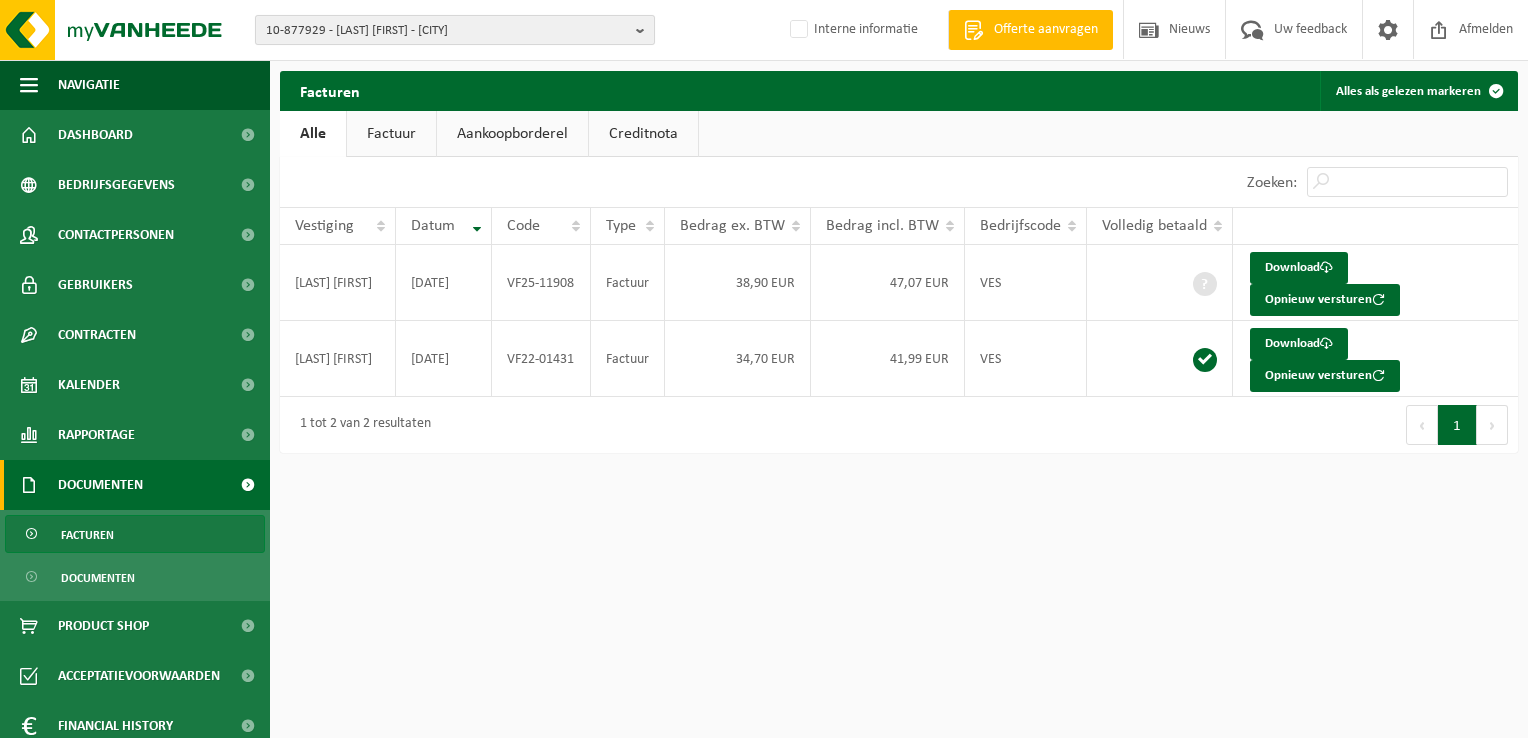 click on "10-877929 - D'HONDT WIM - LEDEGEM" at bounding box center [447, 31] 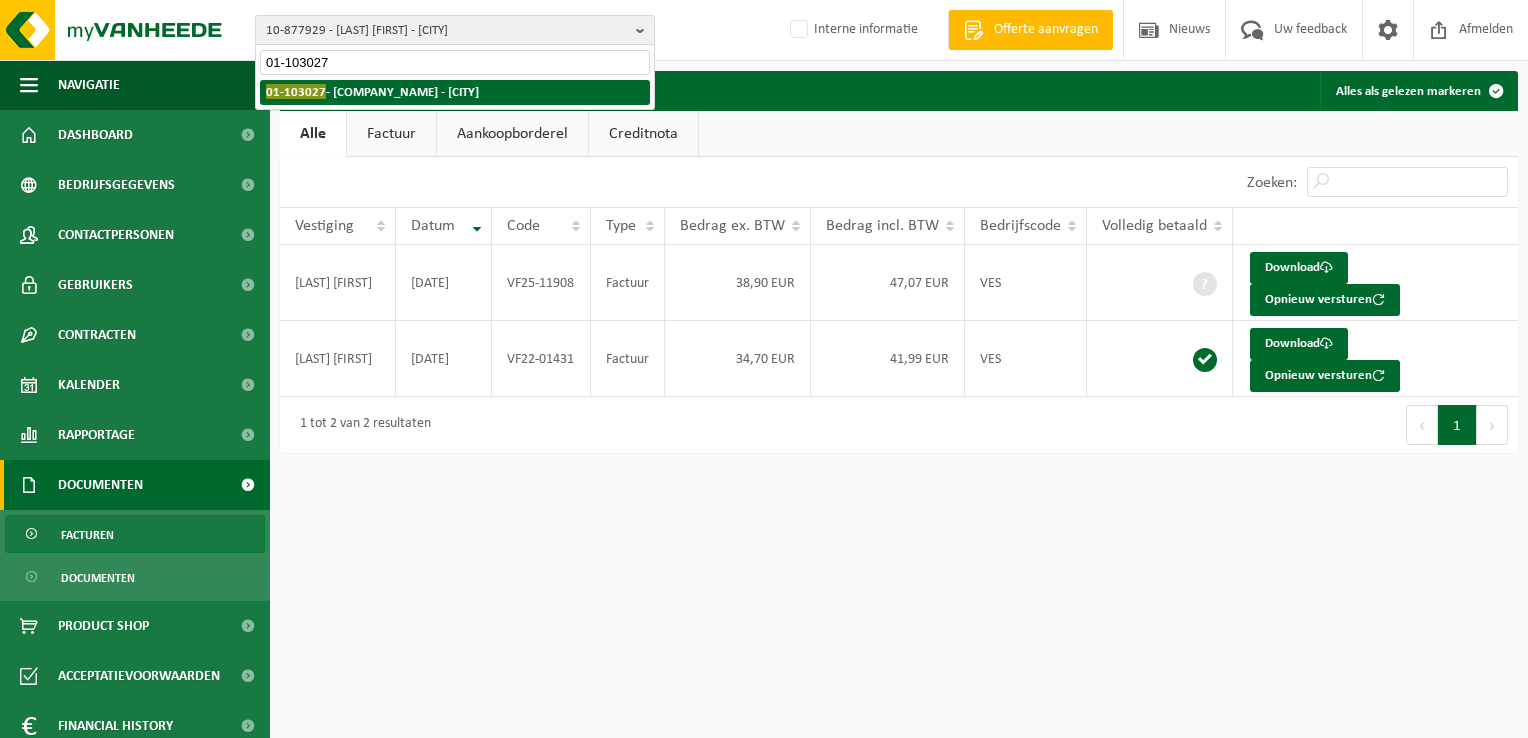 type on "01-103027" 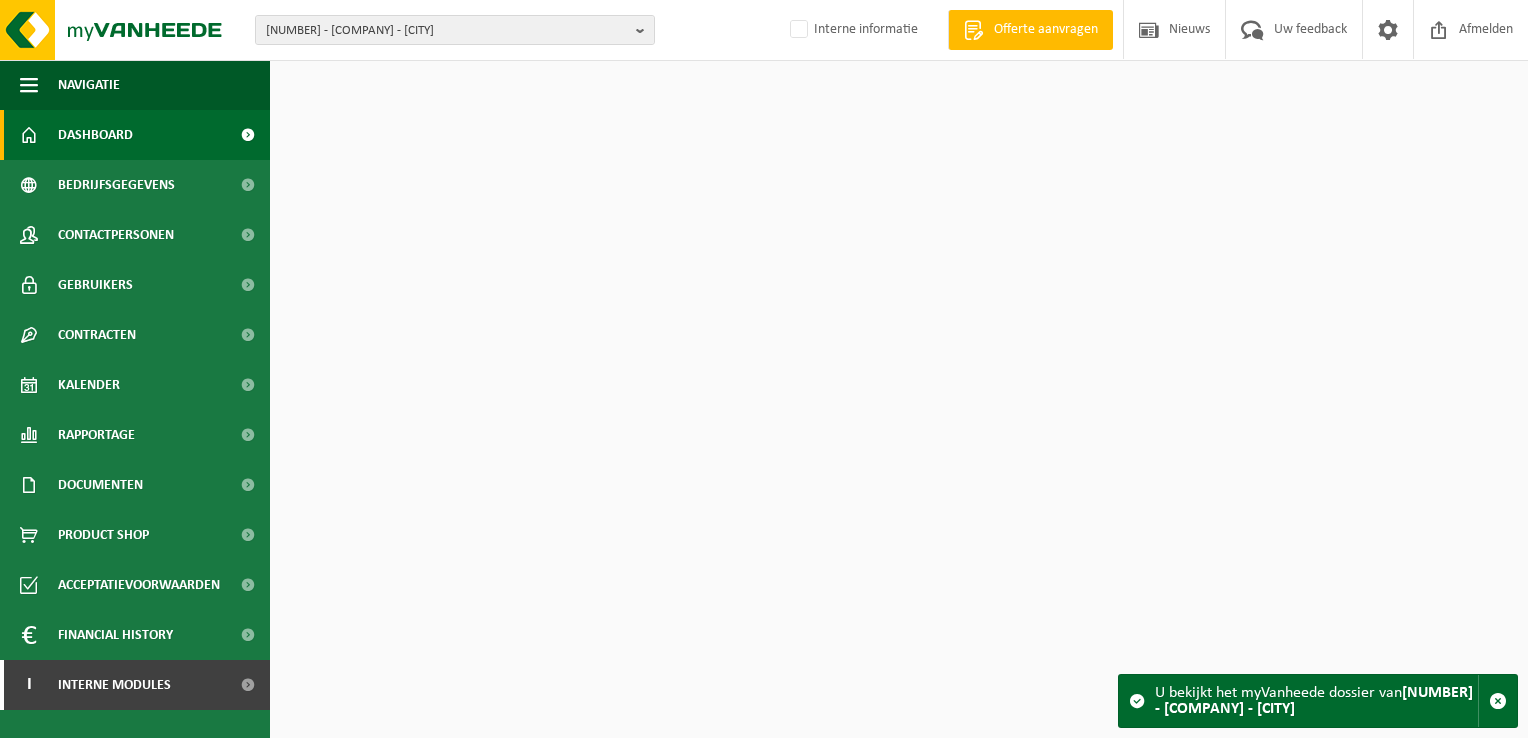 scroll, scrollTop: 0, scrollLeft: 0, axis: both 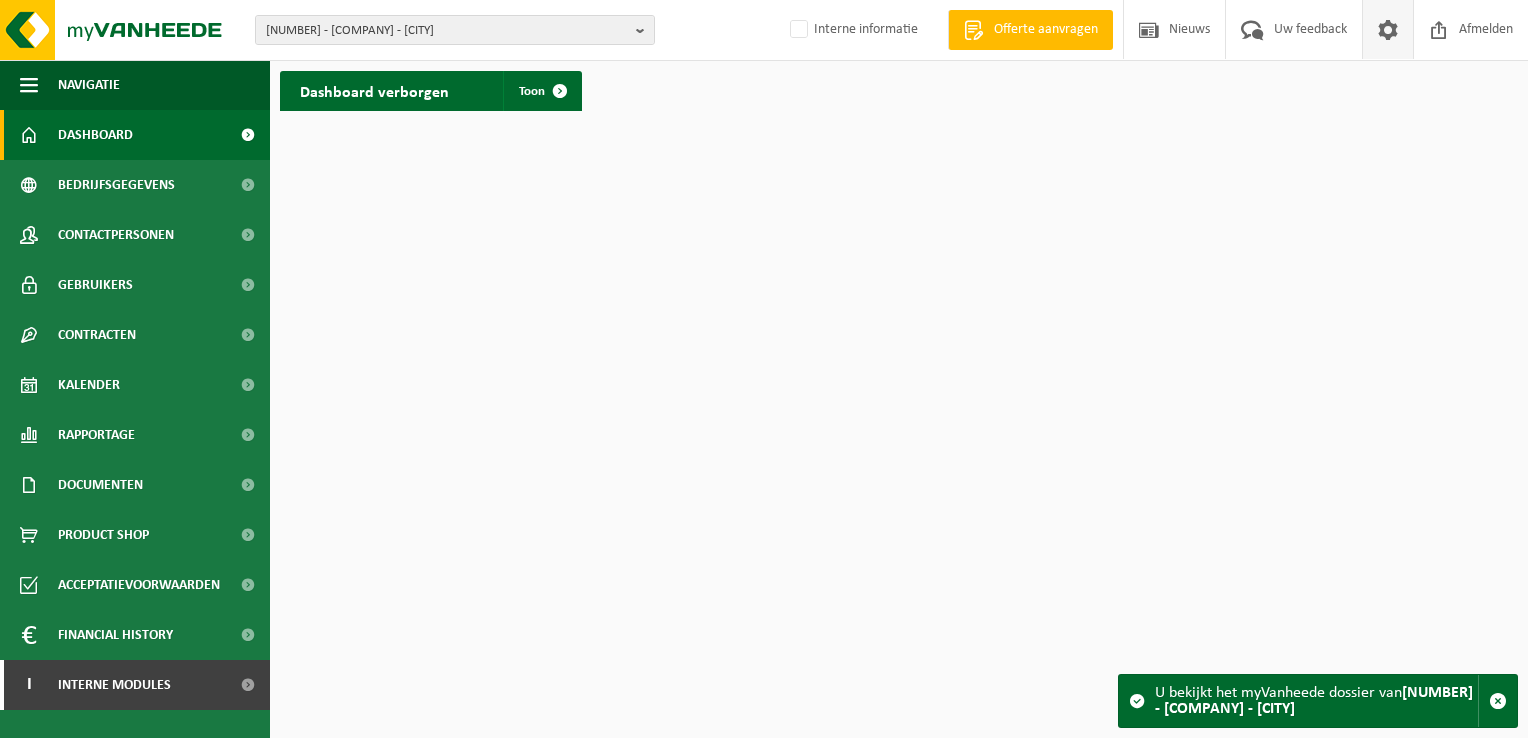 click at bounding box center (1388, 29) 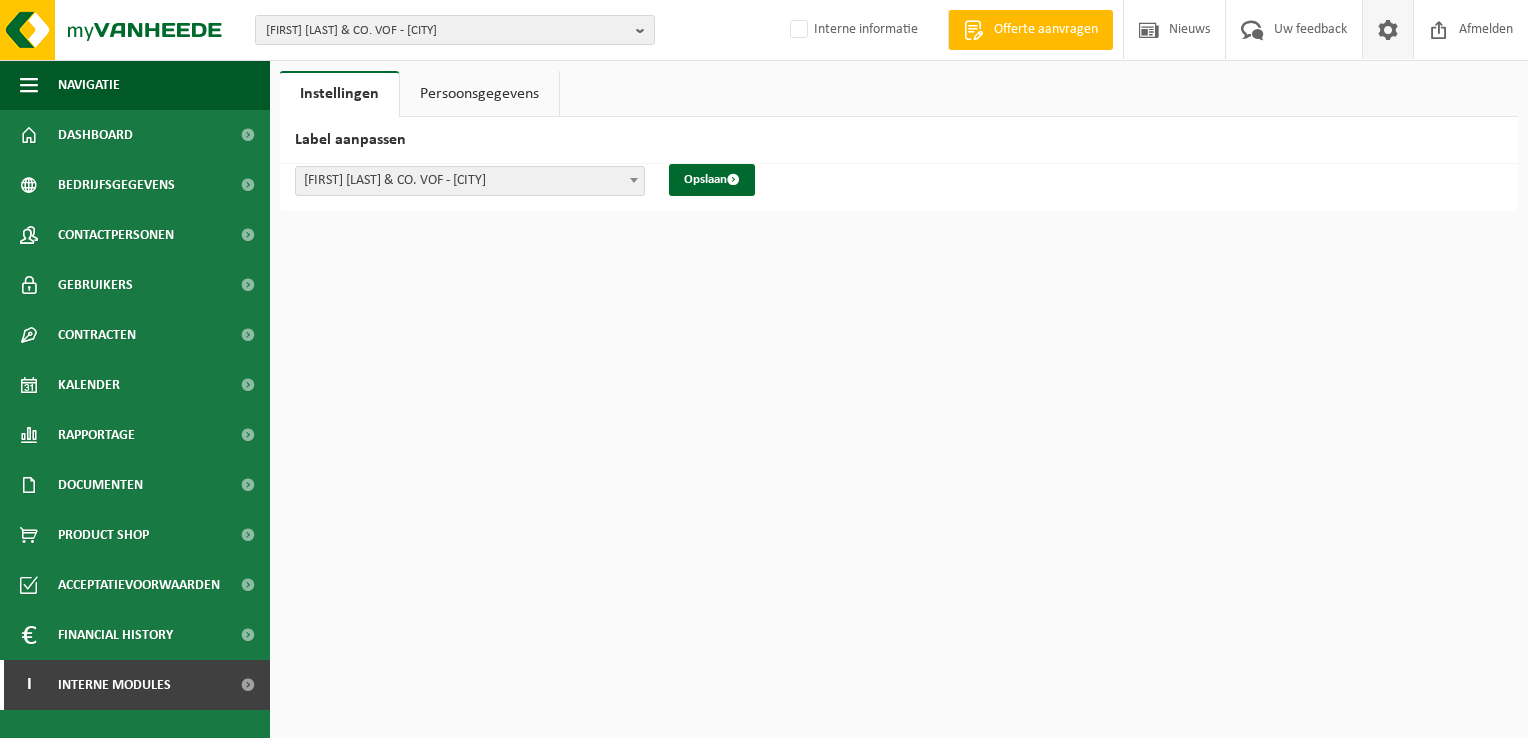 scroll, scrollTop: 0, scrollLeft: 0, axis: both 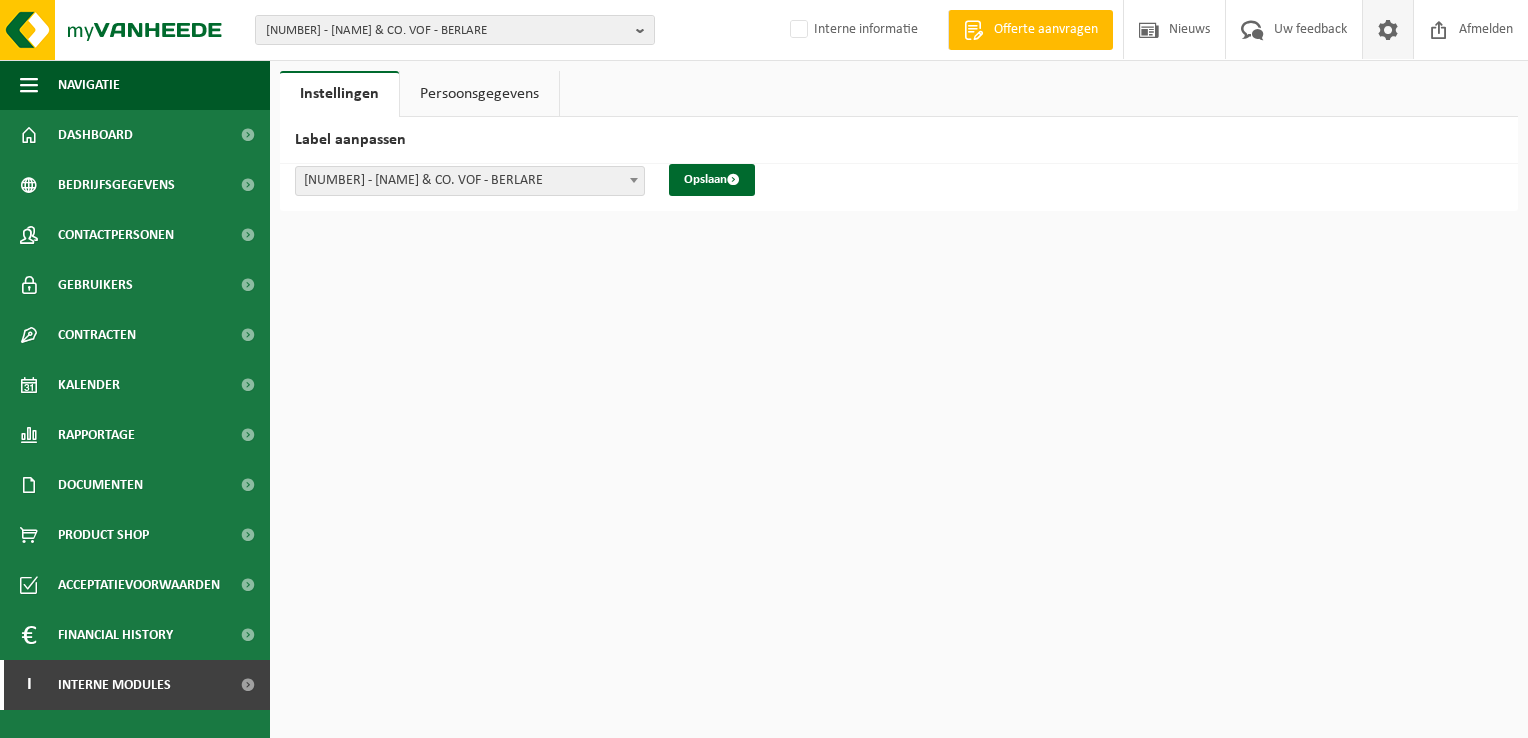 click at bounding box center [1388, 29] 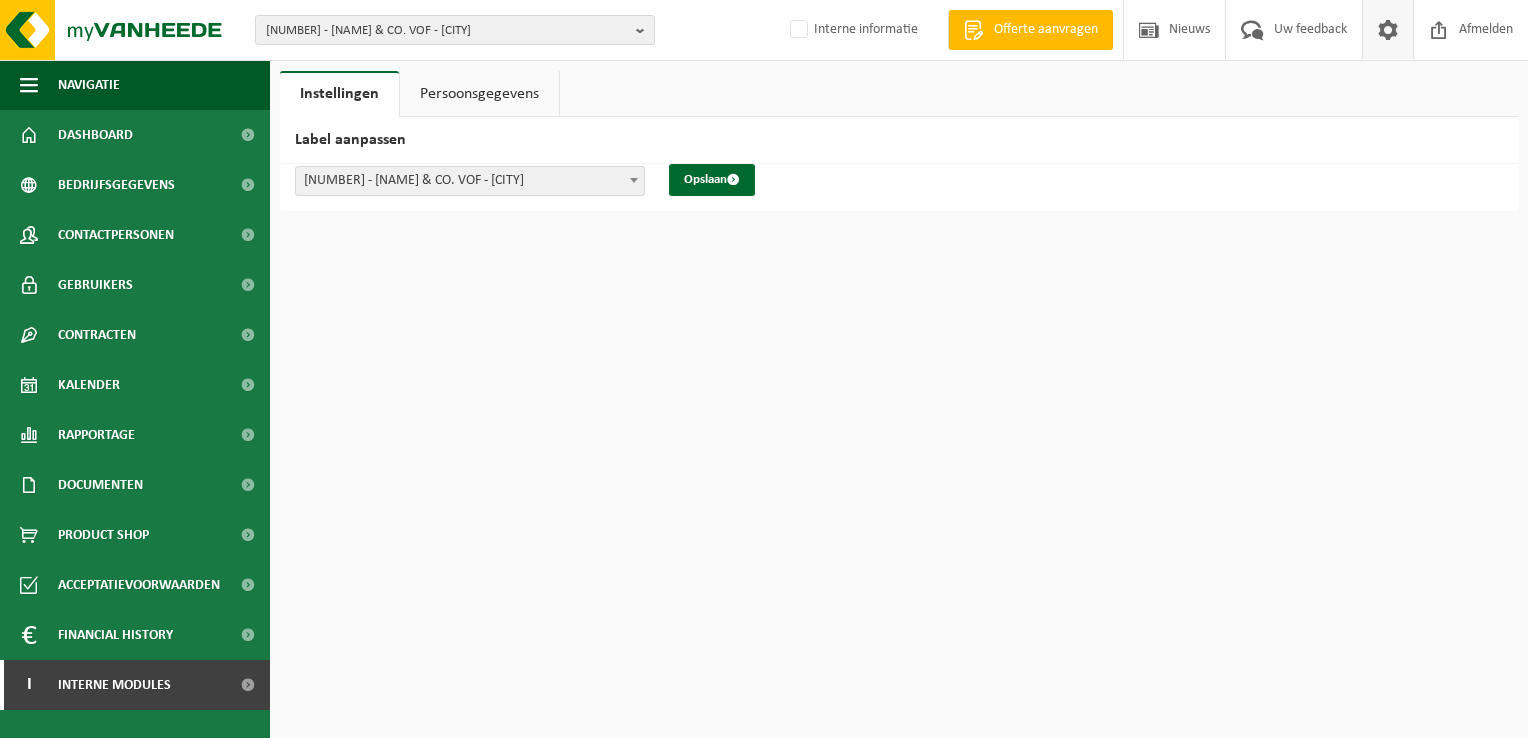 scroll, scrollTop: 0, scrollLeft: 0, axis: both 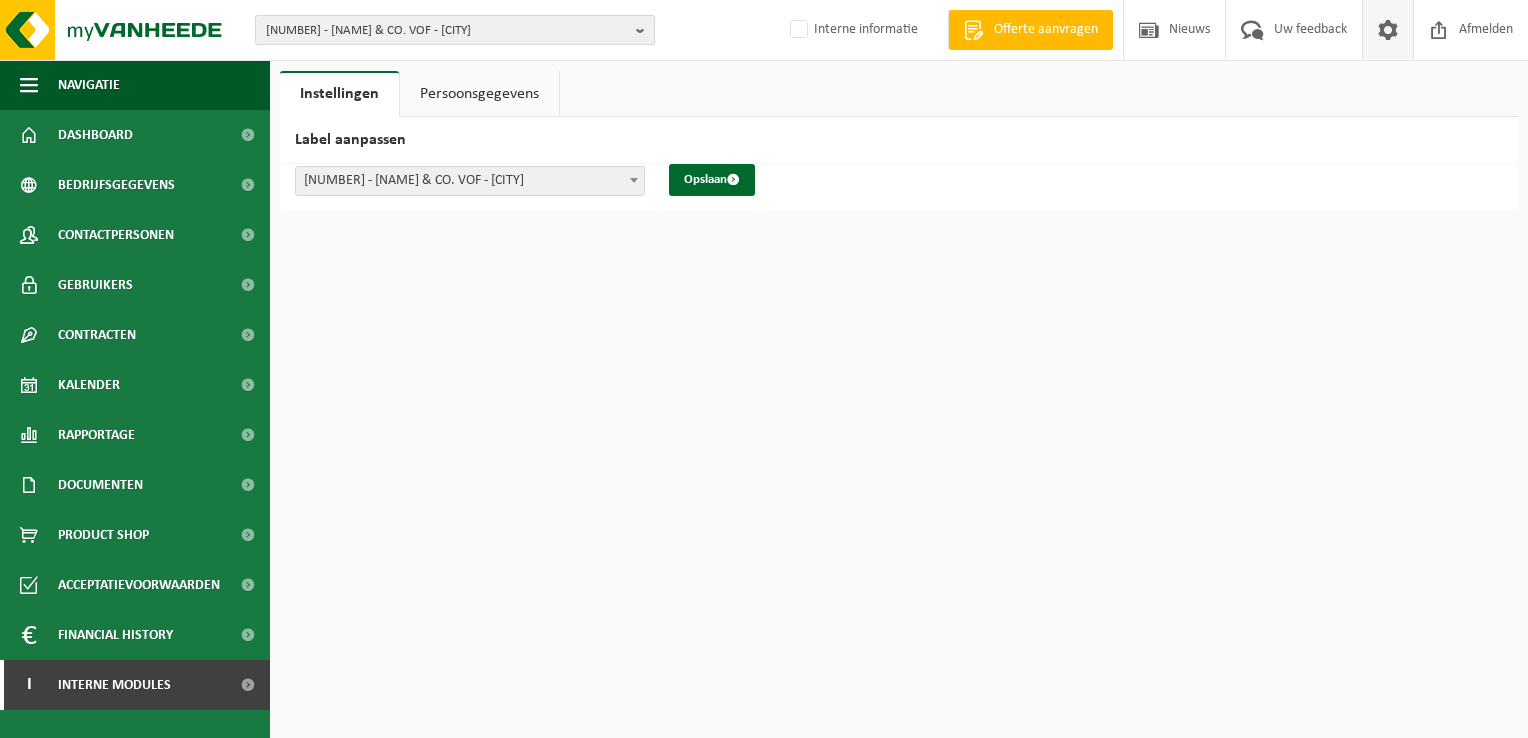 click on "[NUMBER] - [NAME] & CO. VOF - [CITY]" at bounding box center [447, 31] 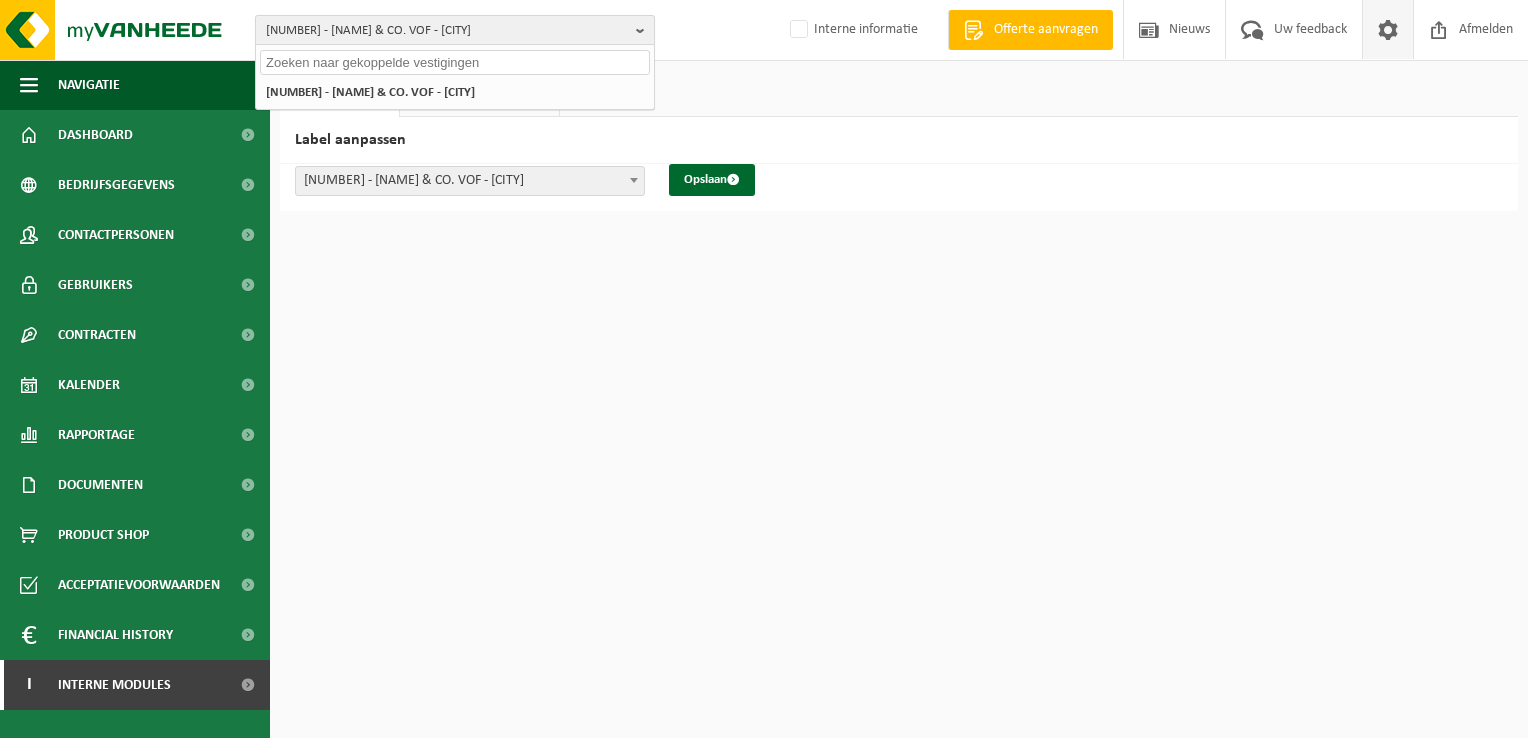 paste on "[ACCOUNT_NUMBER]" 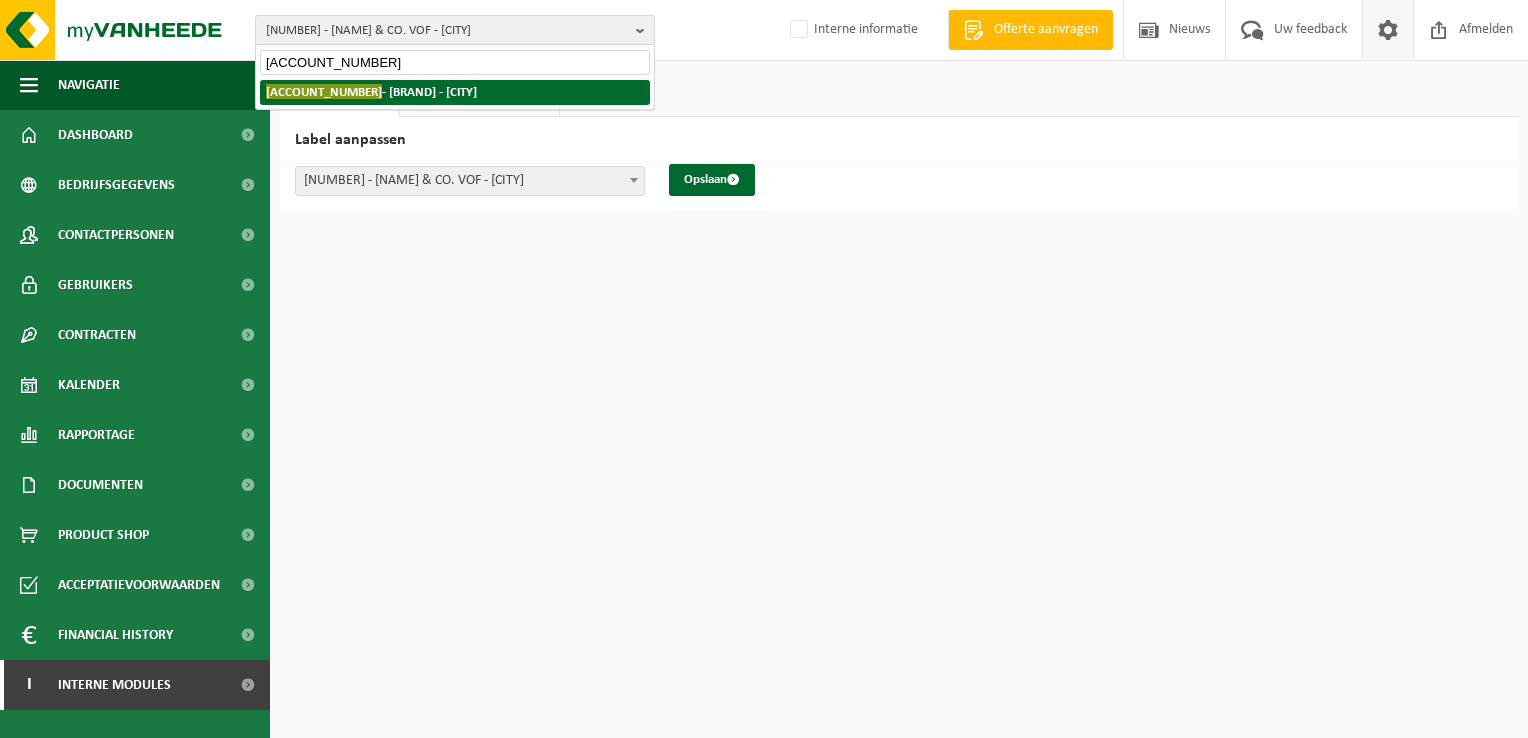 type on "10-953570" 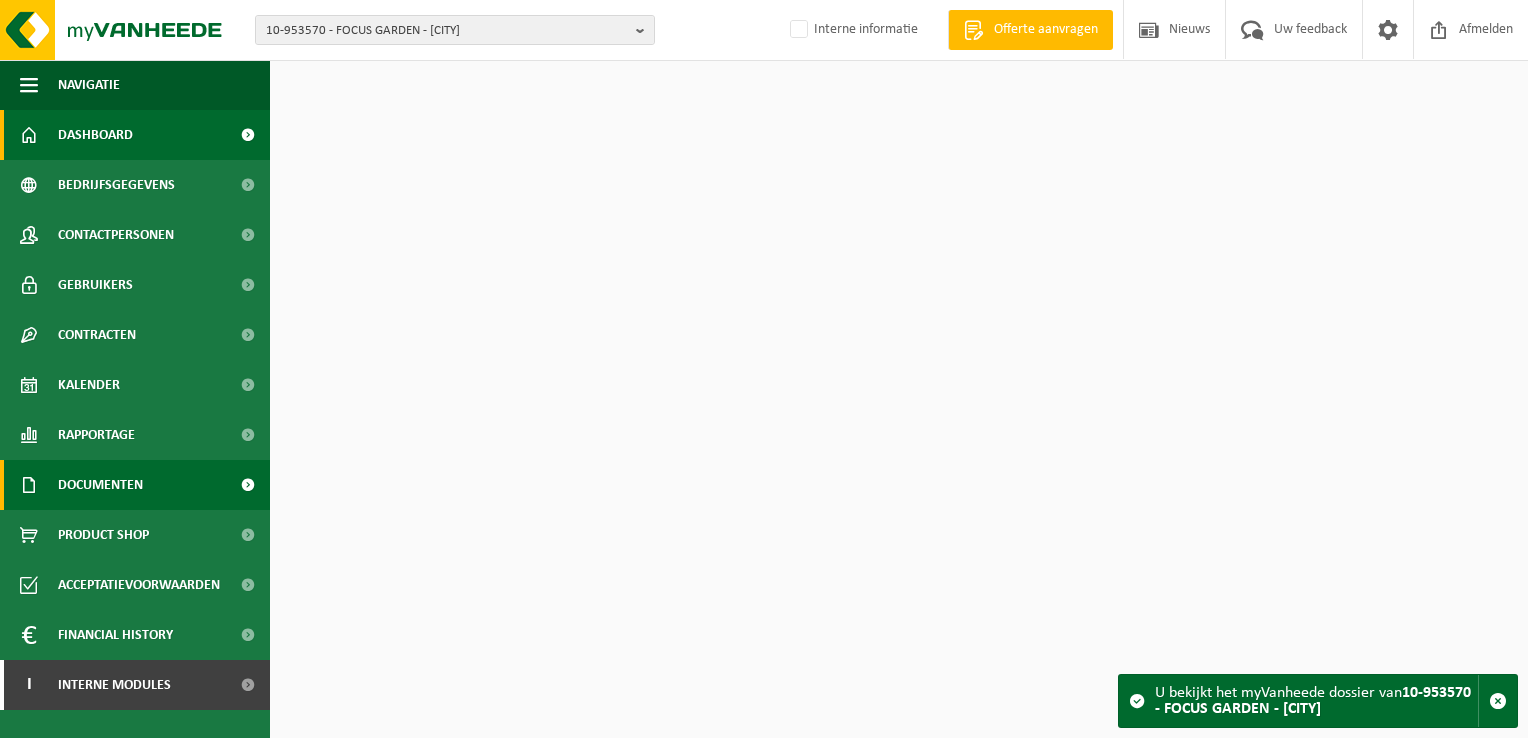 scroll, scrollTop: 0, scrollLeft: 0, axis: both 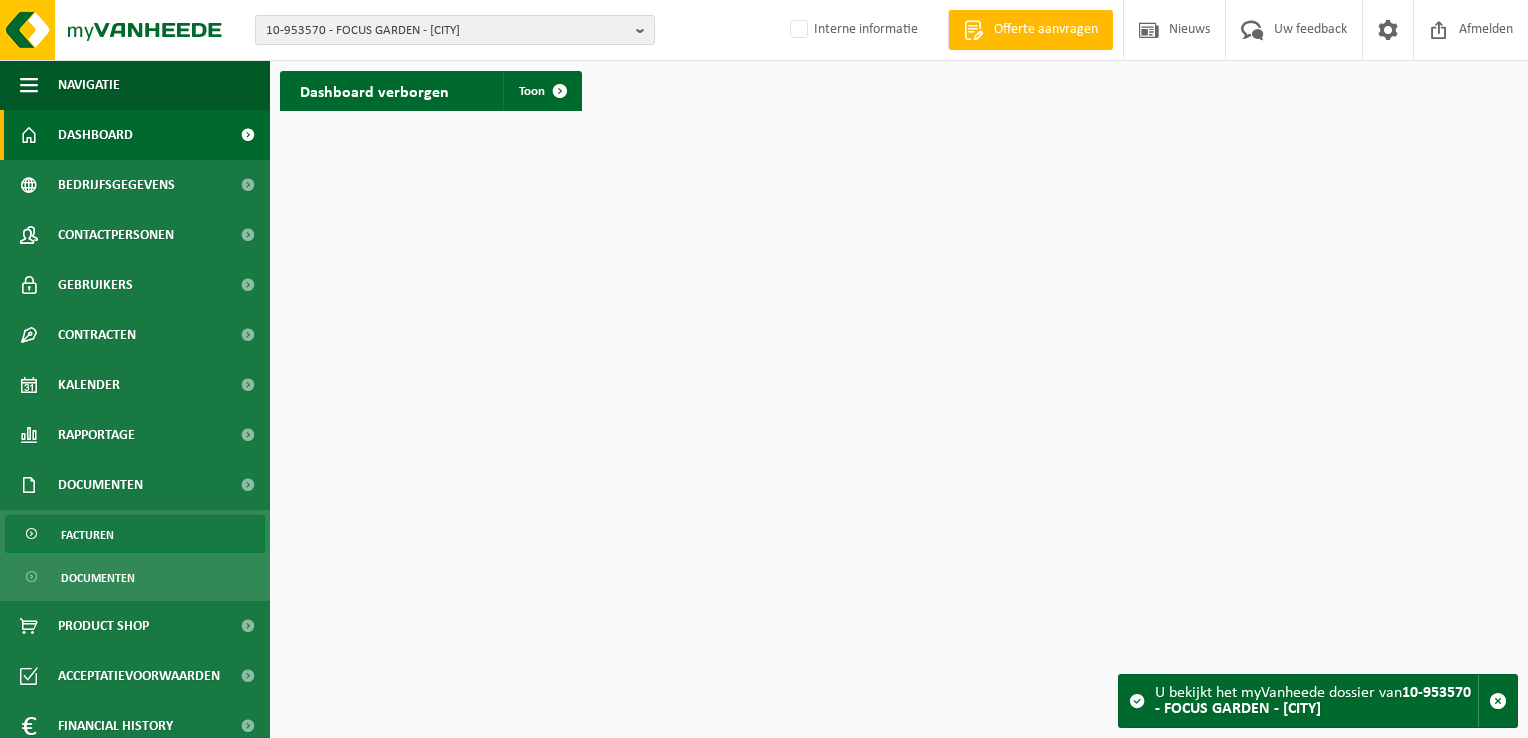 click on "Facturen" at bounding box center (135, 534) 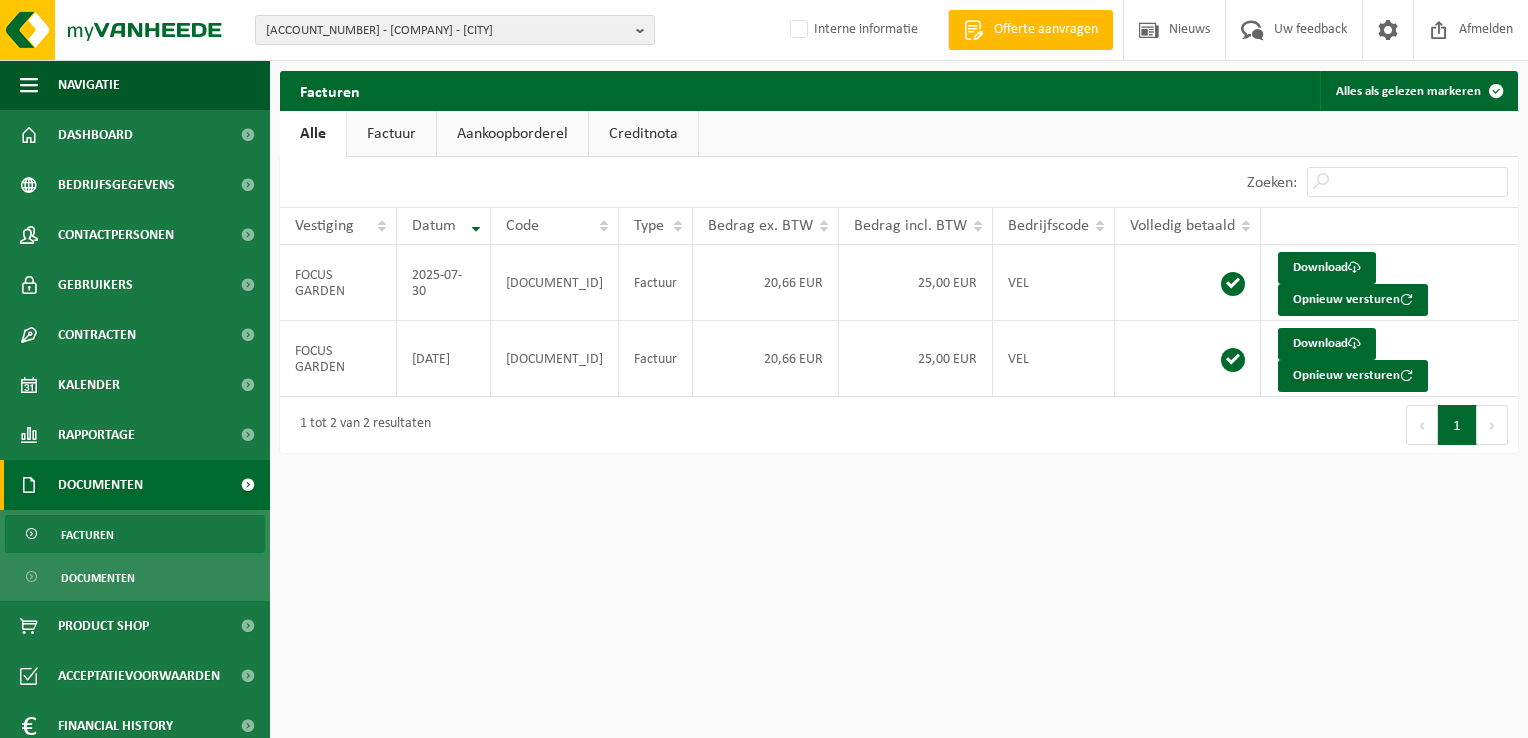 scroll, scrollTop: 0, scrollLeft: 0, axis: both 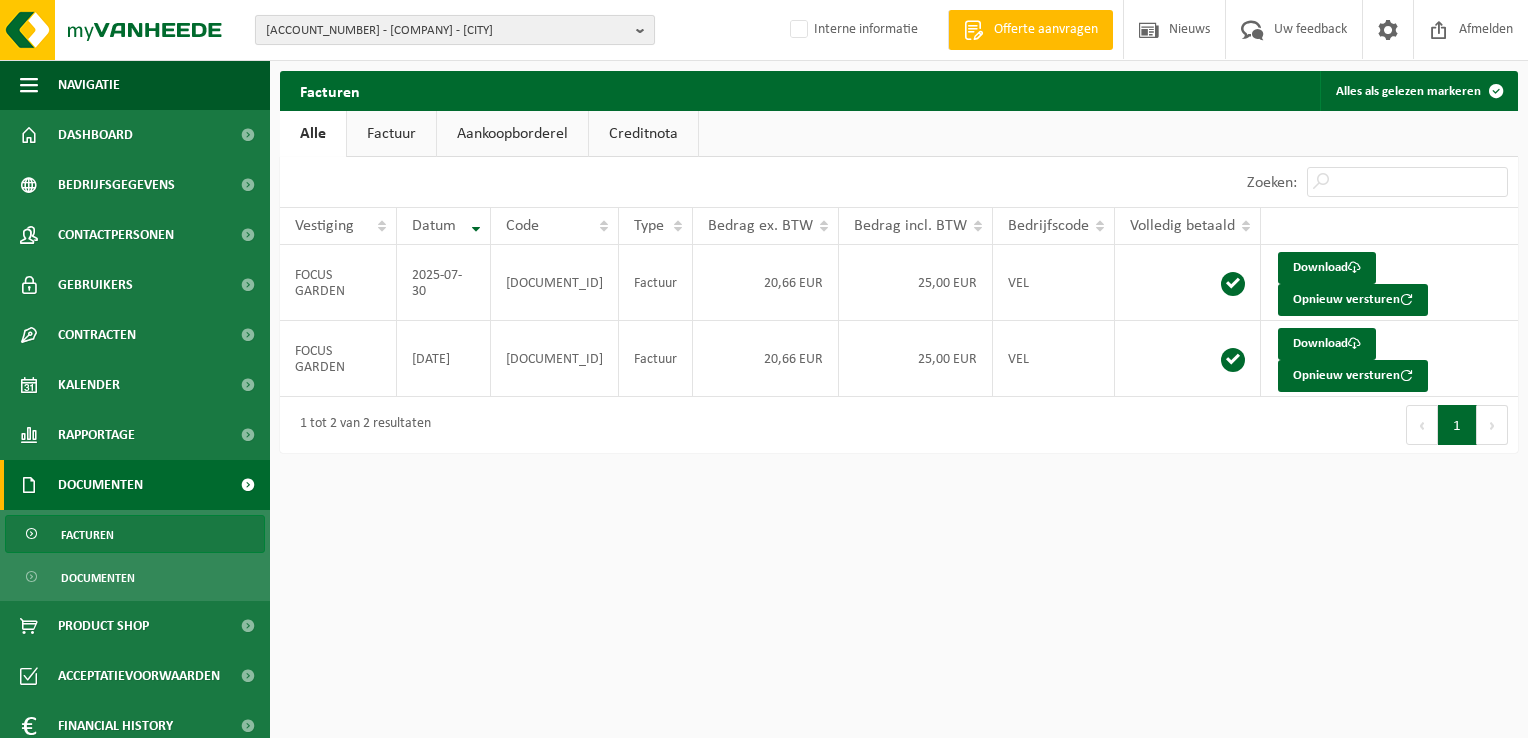click on "[ACCOUNT_NUMBER] - [COMPANY] - [CITY]" at bounding box center (447, 31) 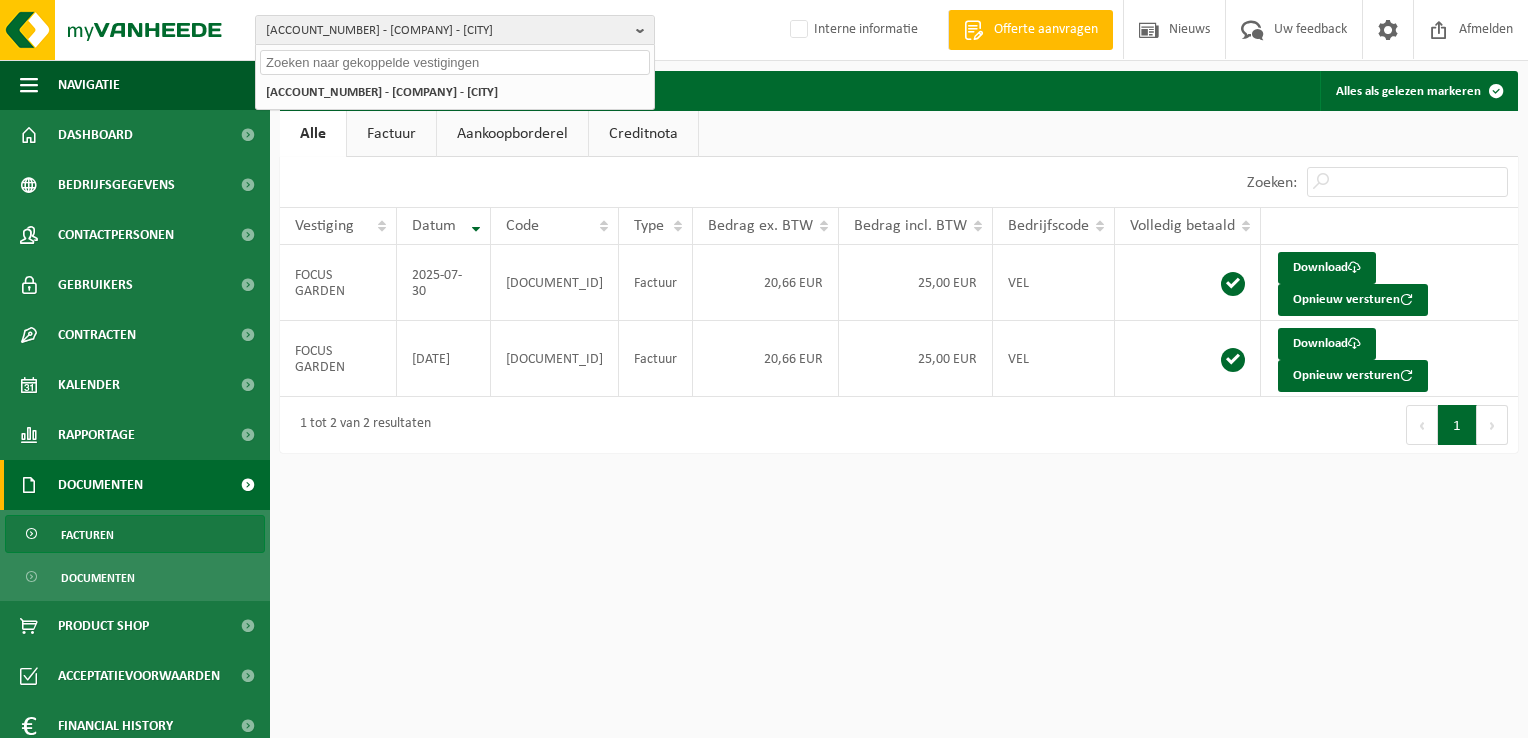 paste on "10-896322" 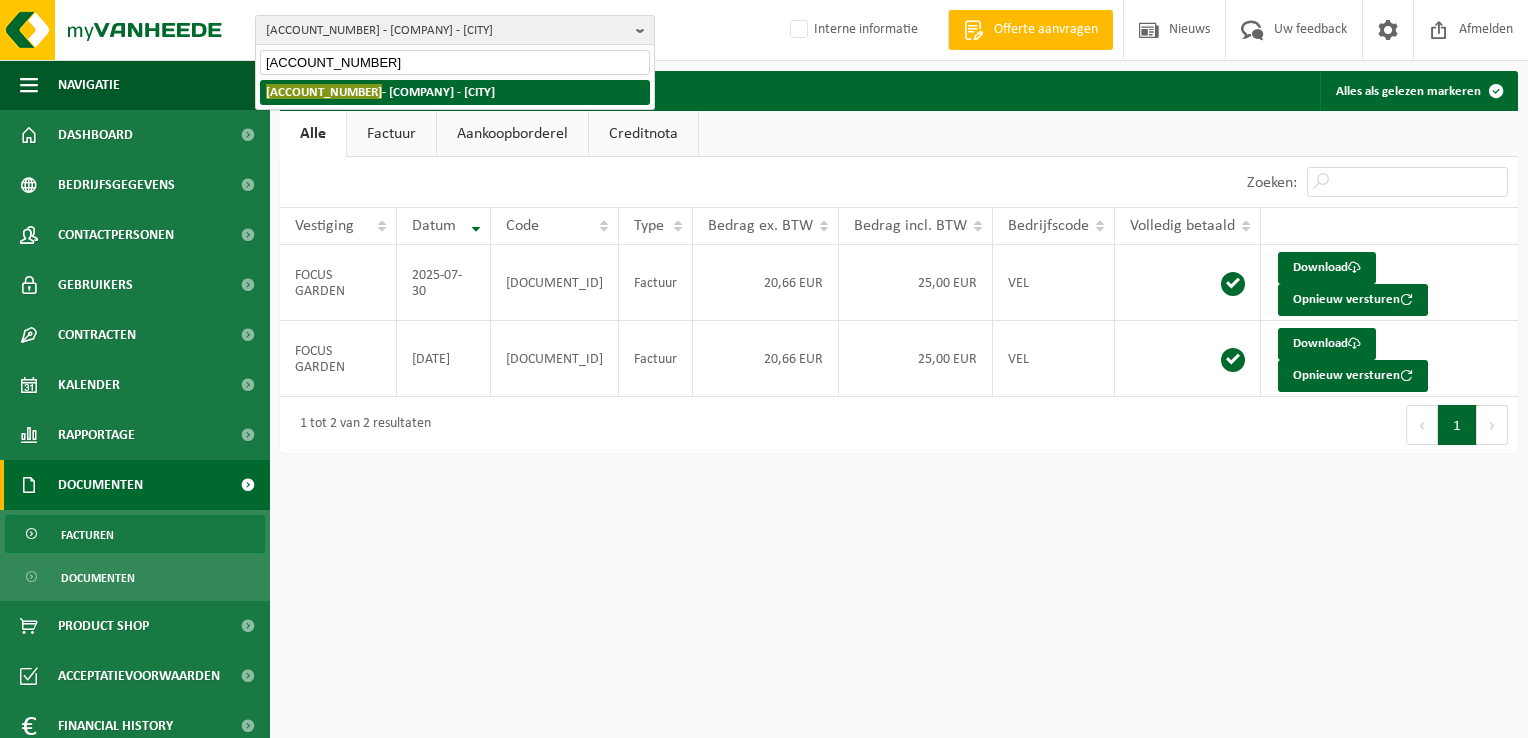 type on "10-896322" 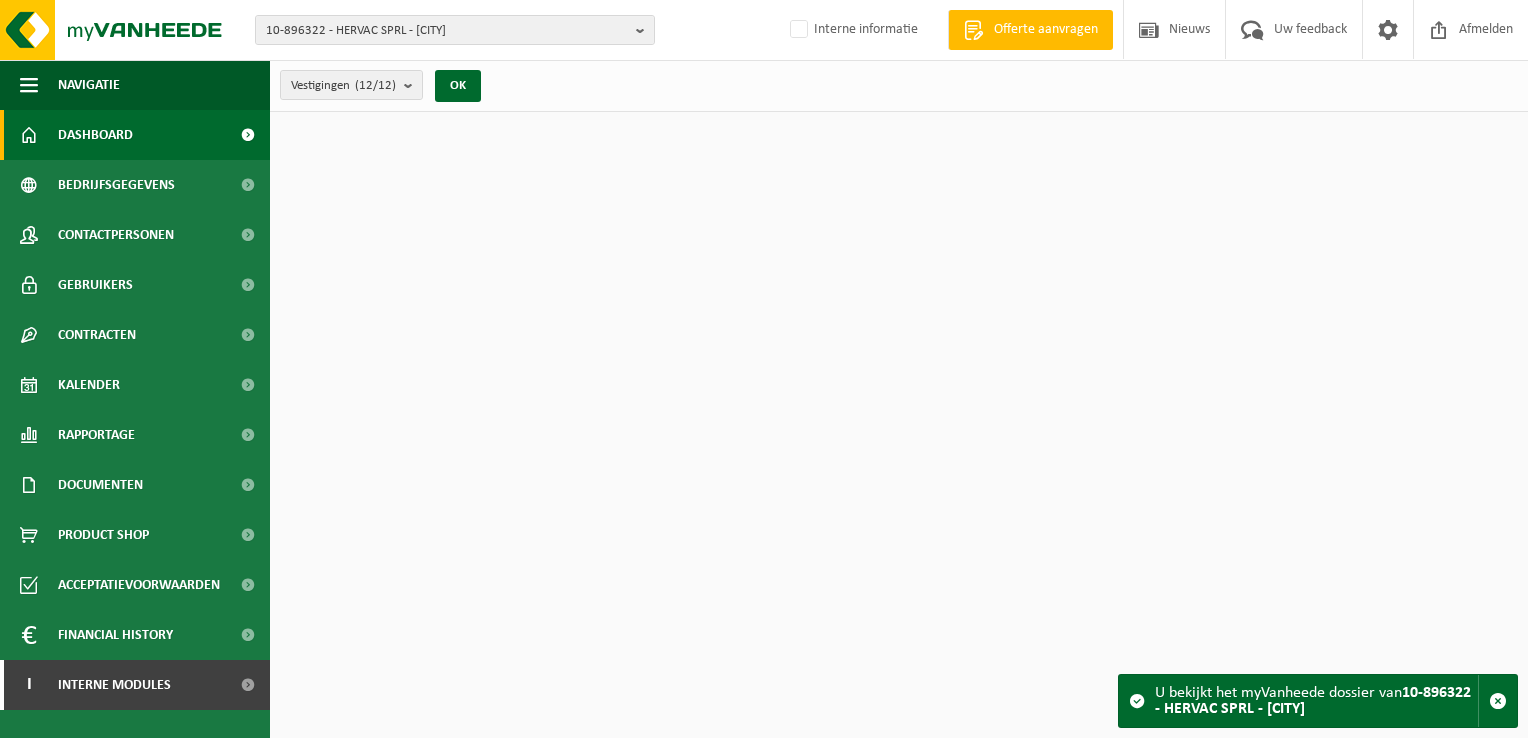 click on "Documenten" at bounding box center (100, 485) 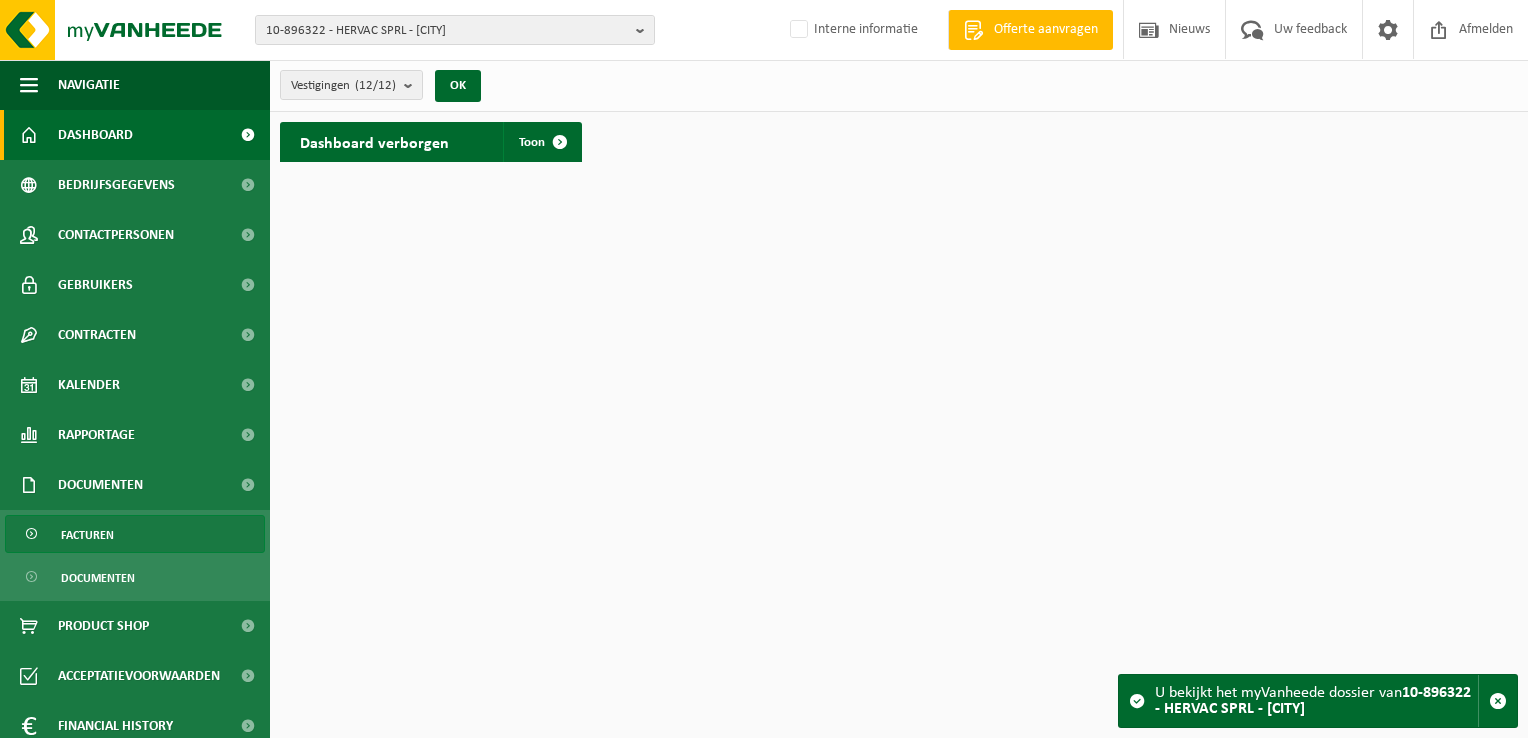 click on "Facturen" at bounding box center (135, 534) 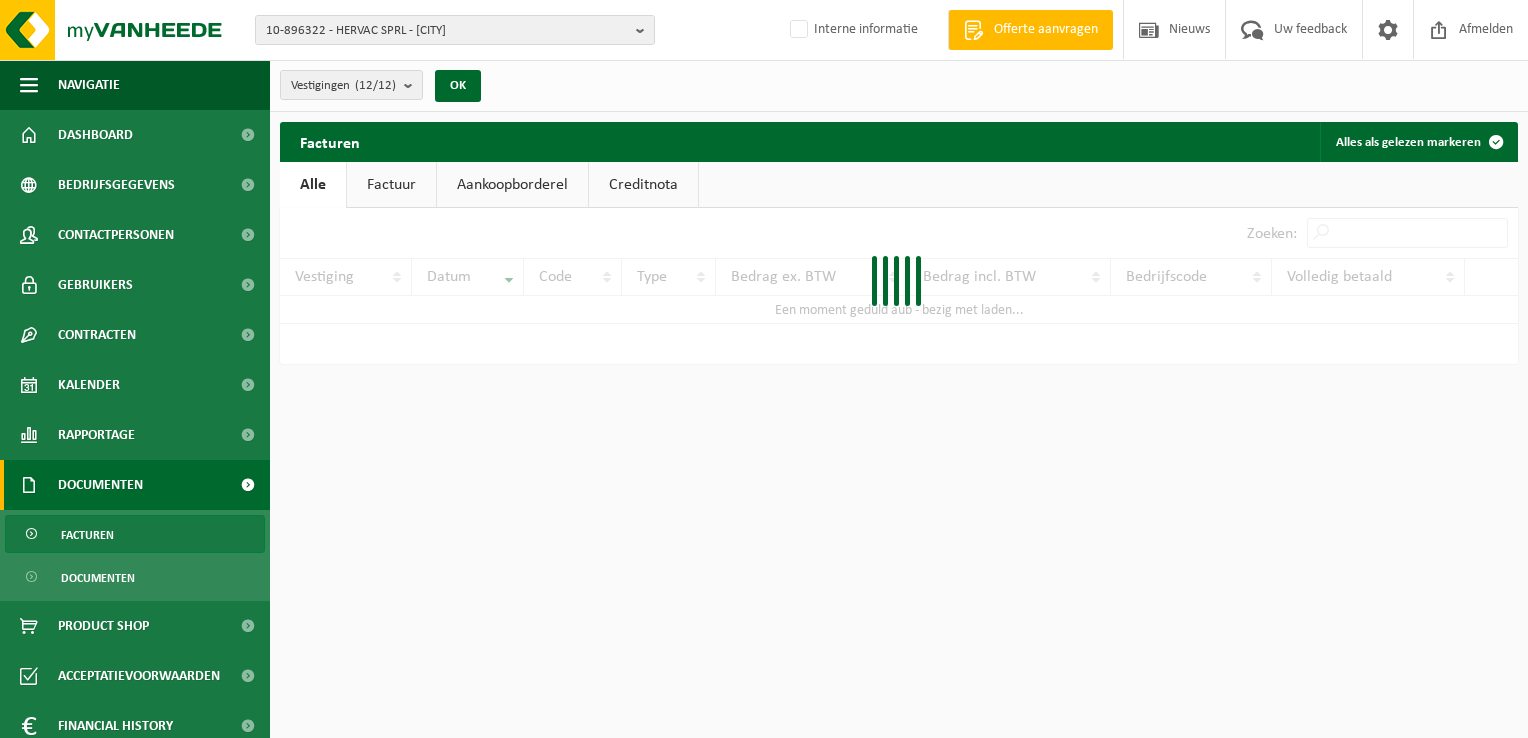 scroll, scrollTop: 0, scrollLeft: 0, axis: both 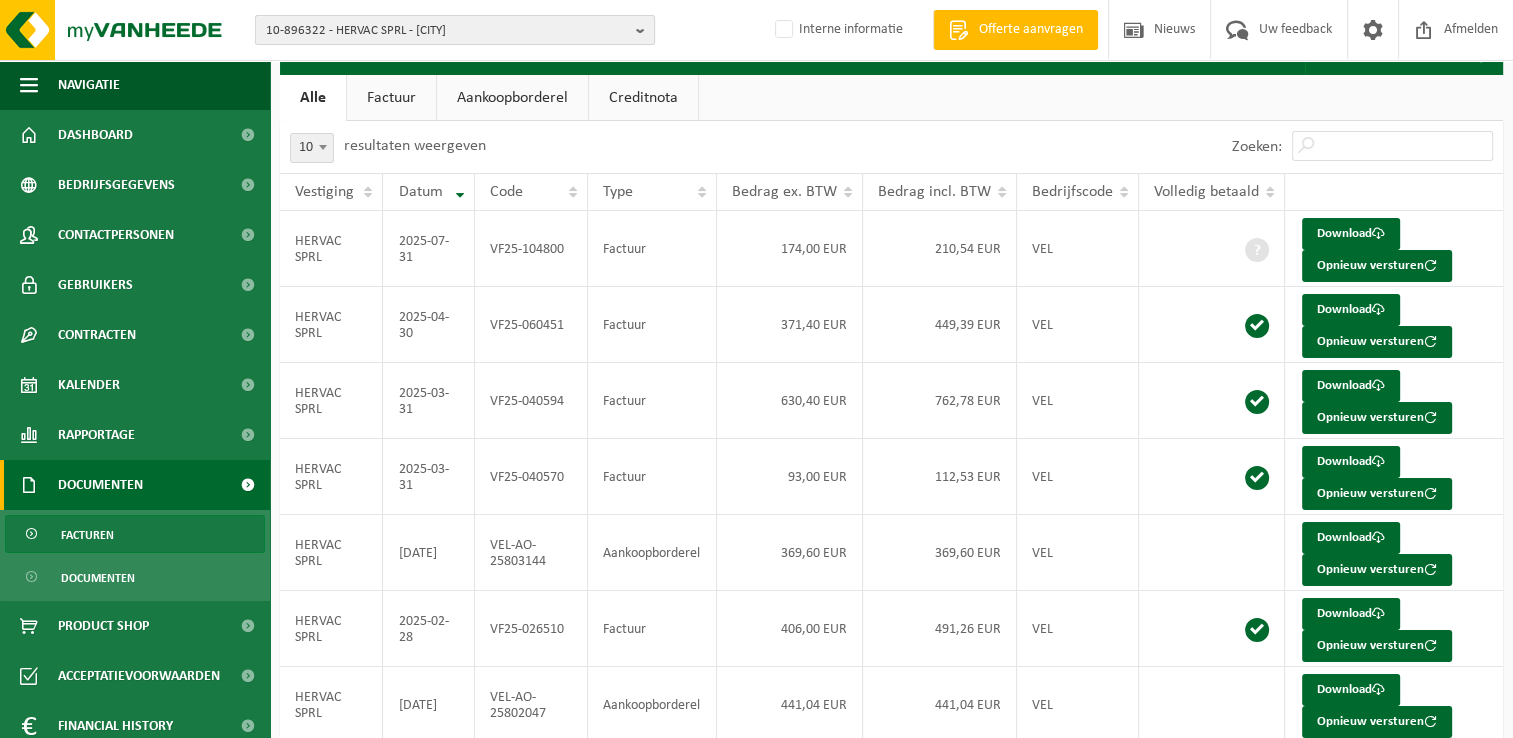 click on "10-896322 - HERVAC SPRL - [CITY]" at bounding box center (447, 31) 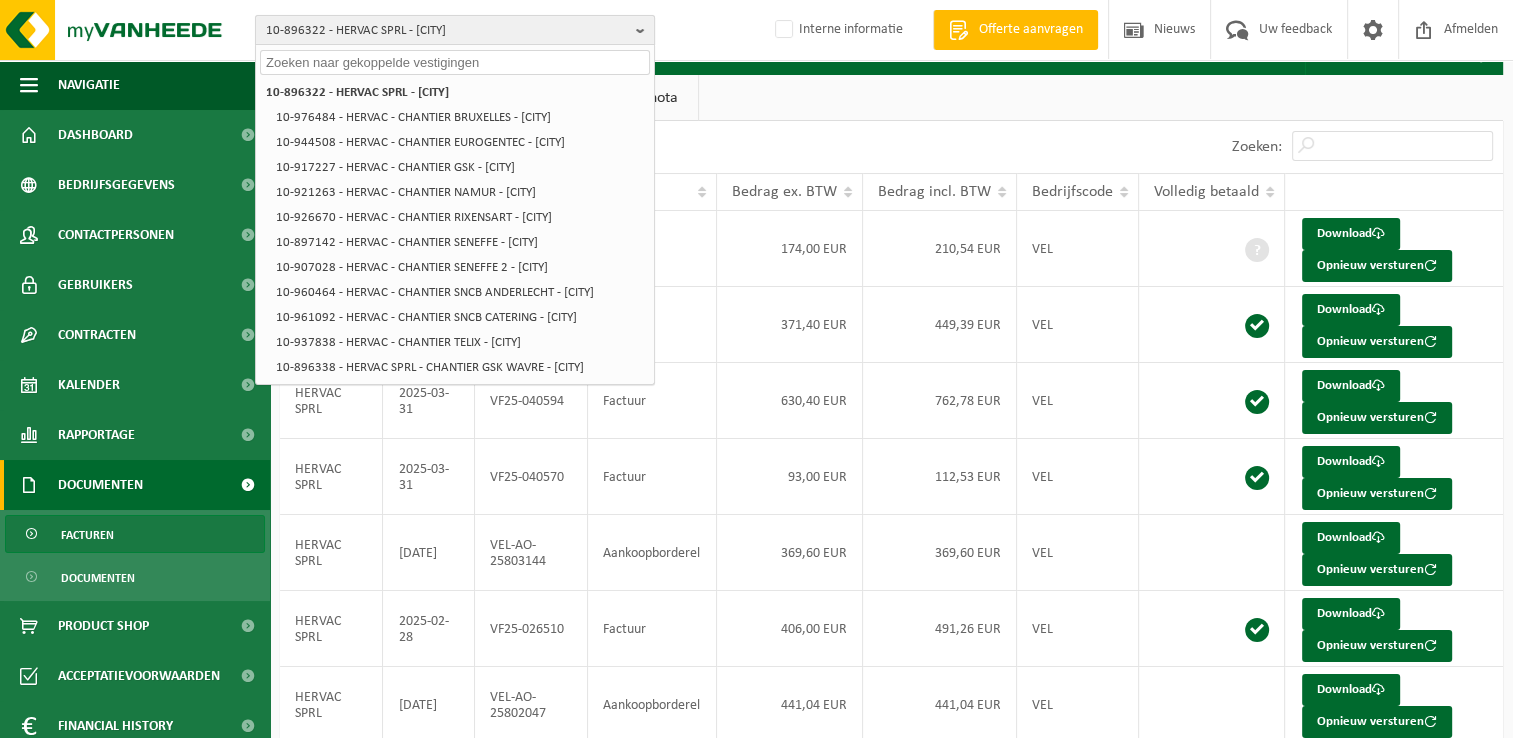 paste on "10-898312" 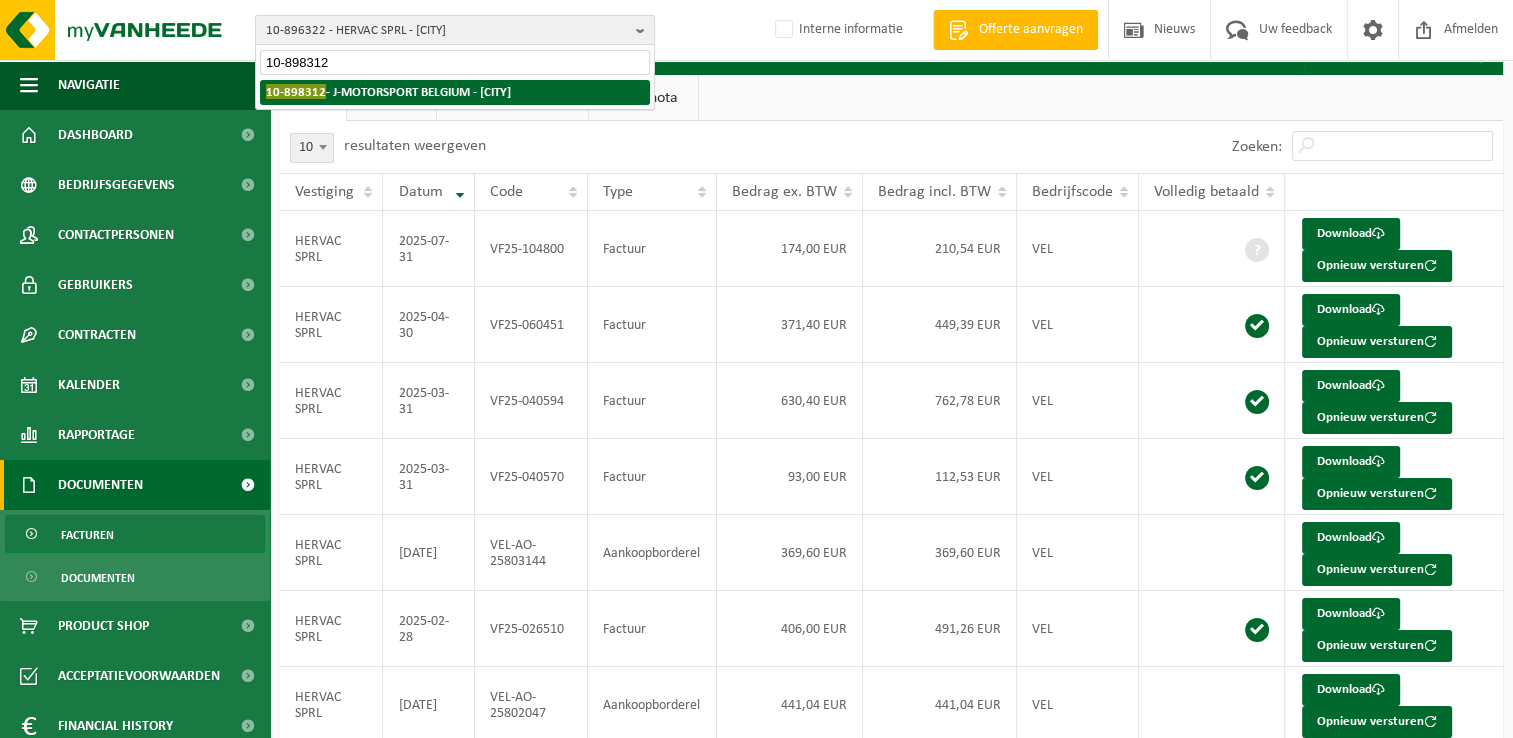 type on "10-898312" 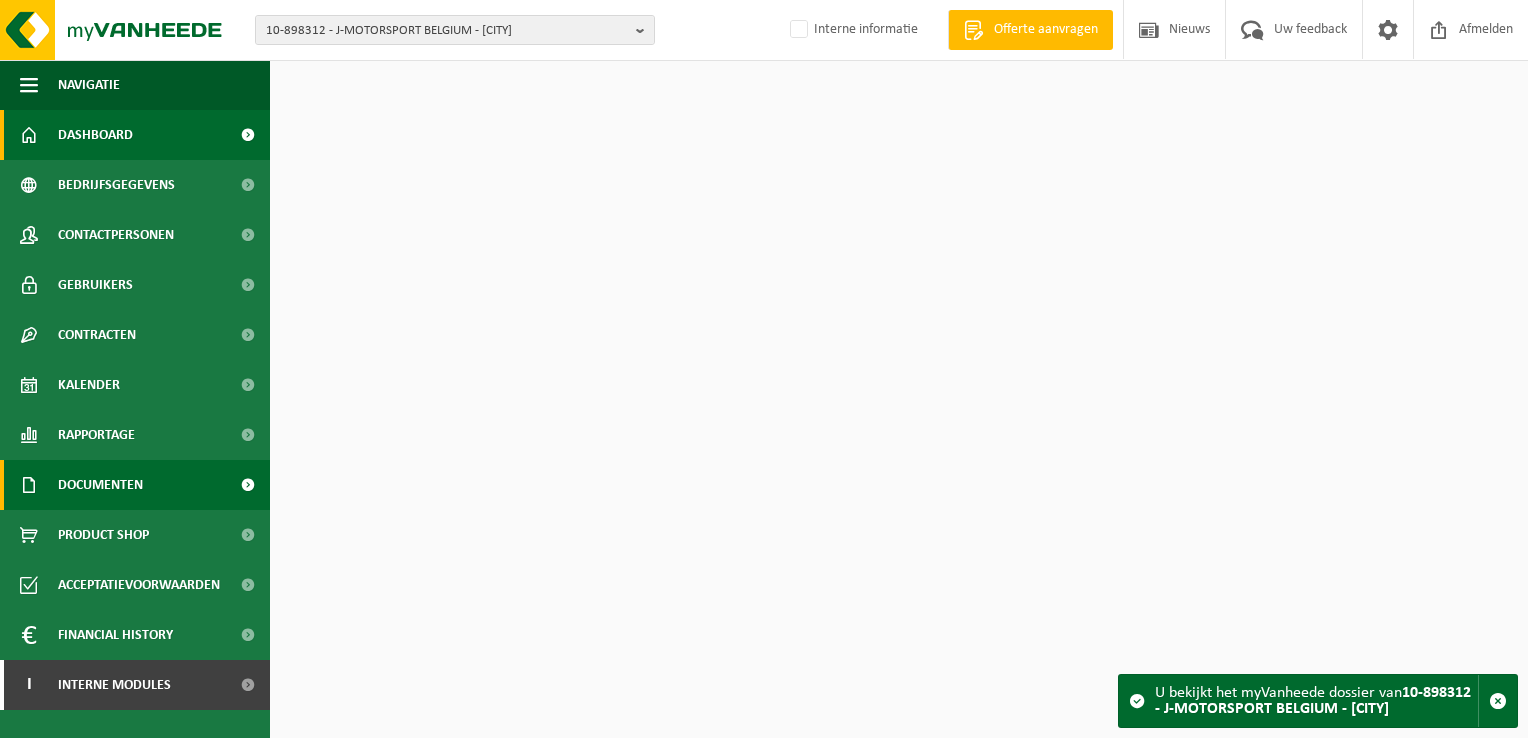 scroll, scrollTop: 0, scrollLeft: 0, axis: both 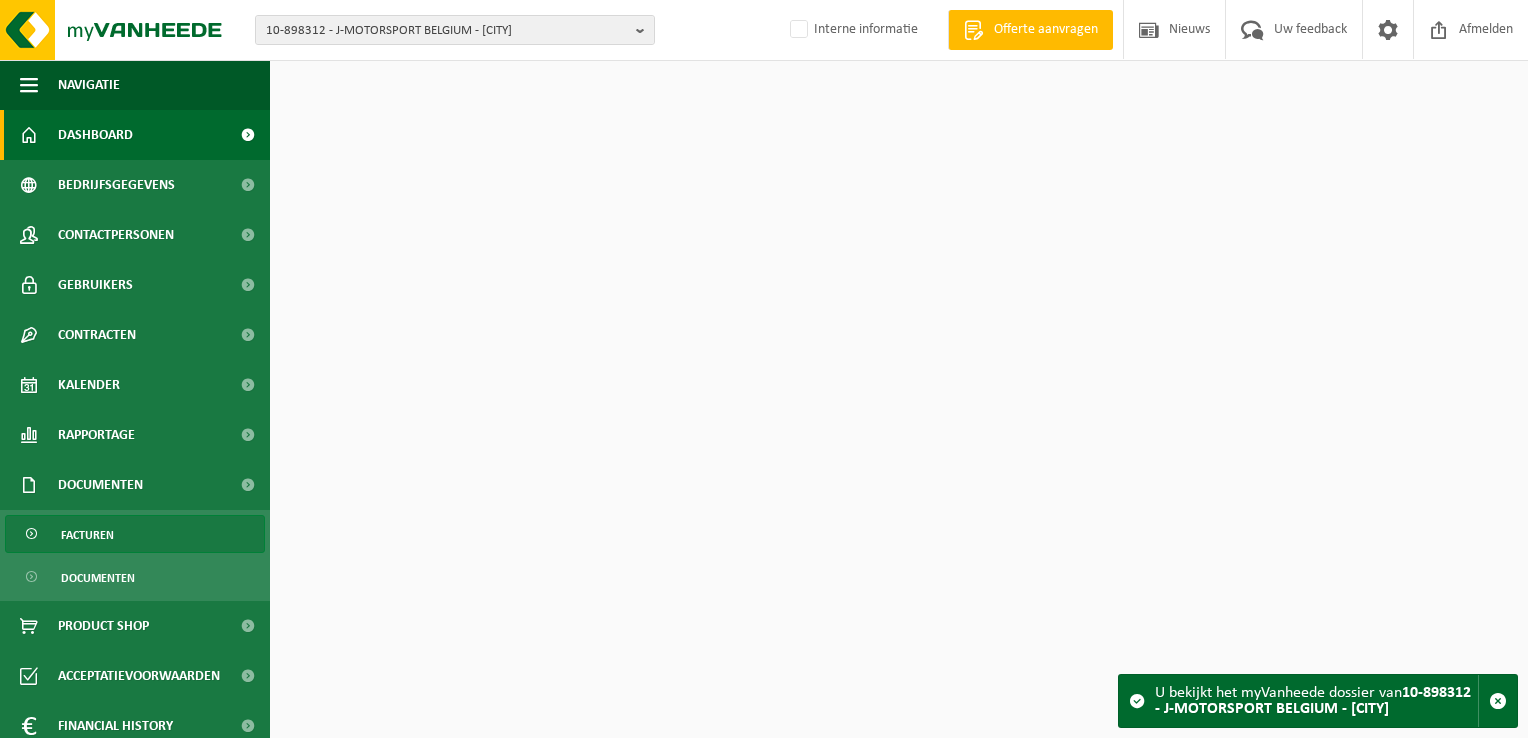 click on "Facturen" at bounding box center (87, 535) 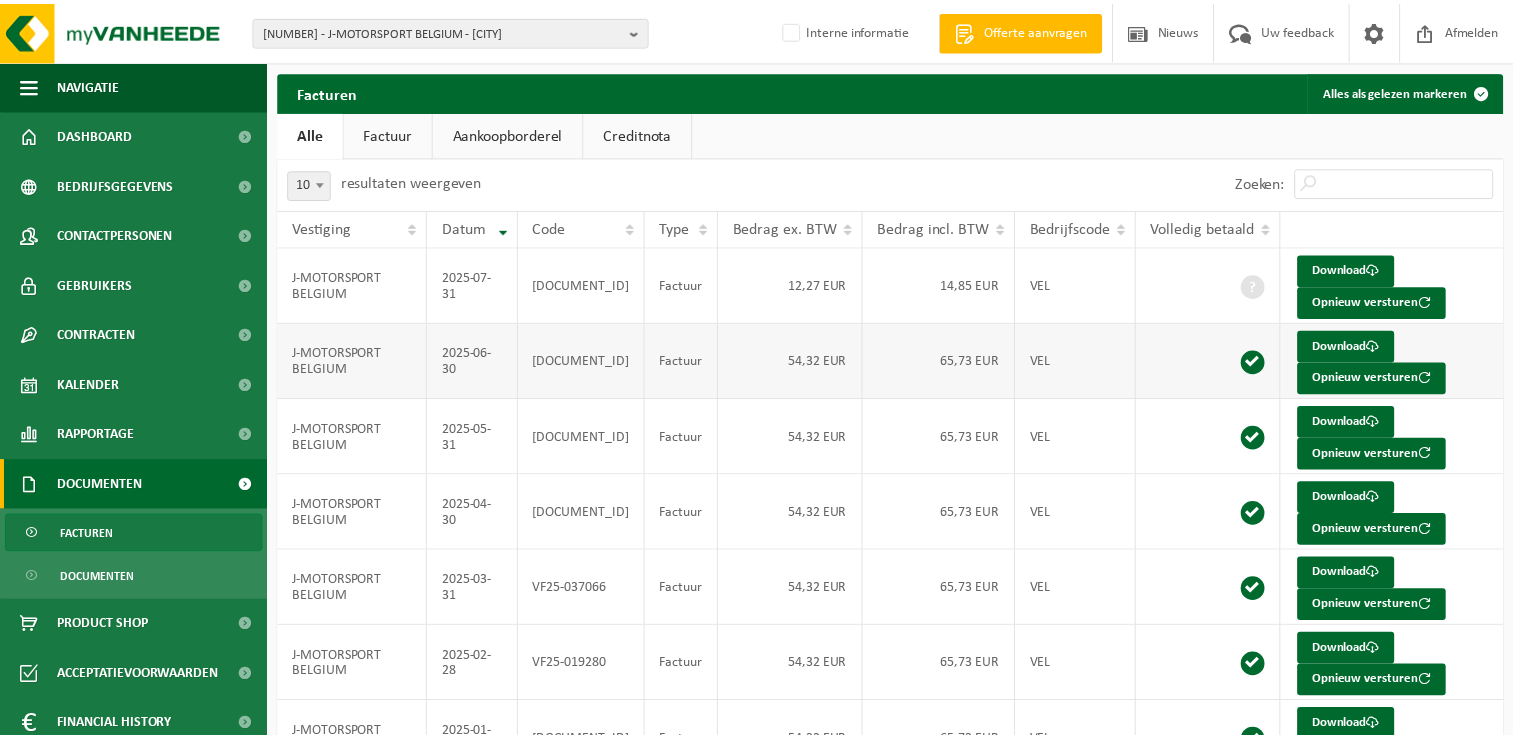 scroll, scrollTop: 0, scrollLeft: 0, axis: both 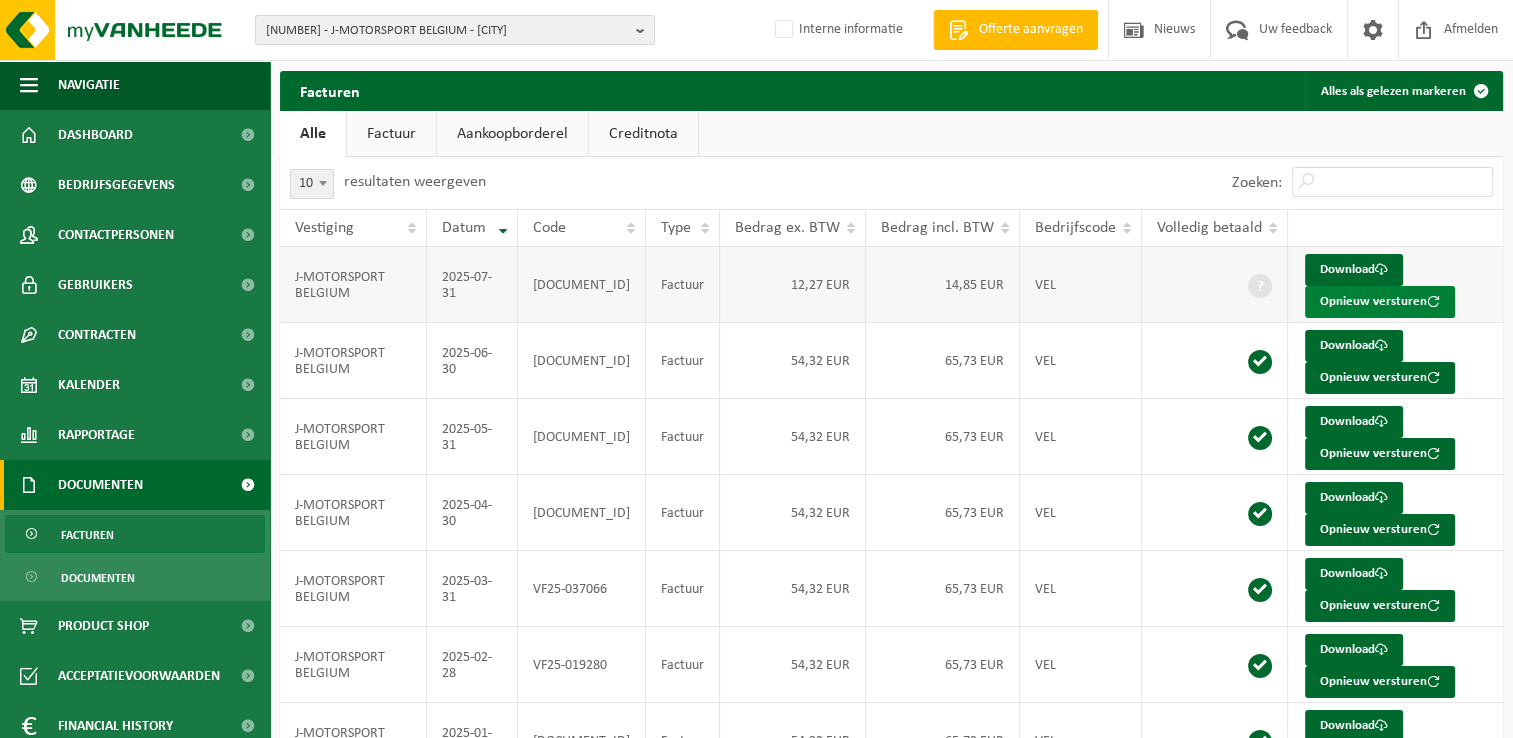 click on "Opnieuw versturen" at bounding box center (1380, 302) 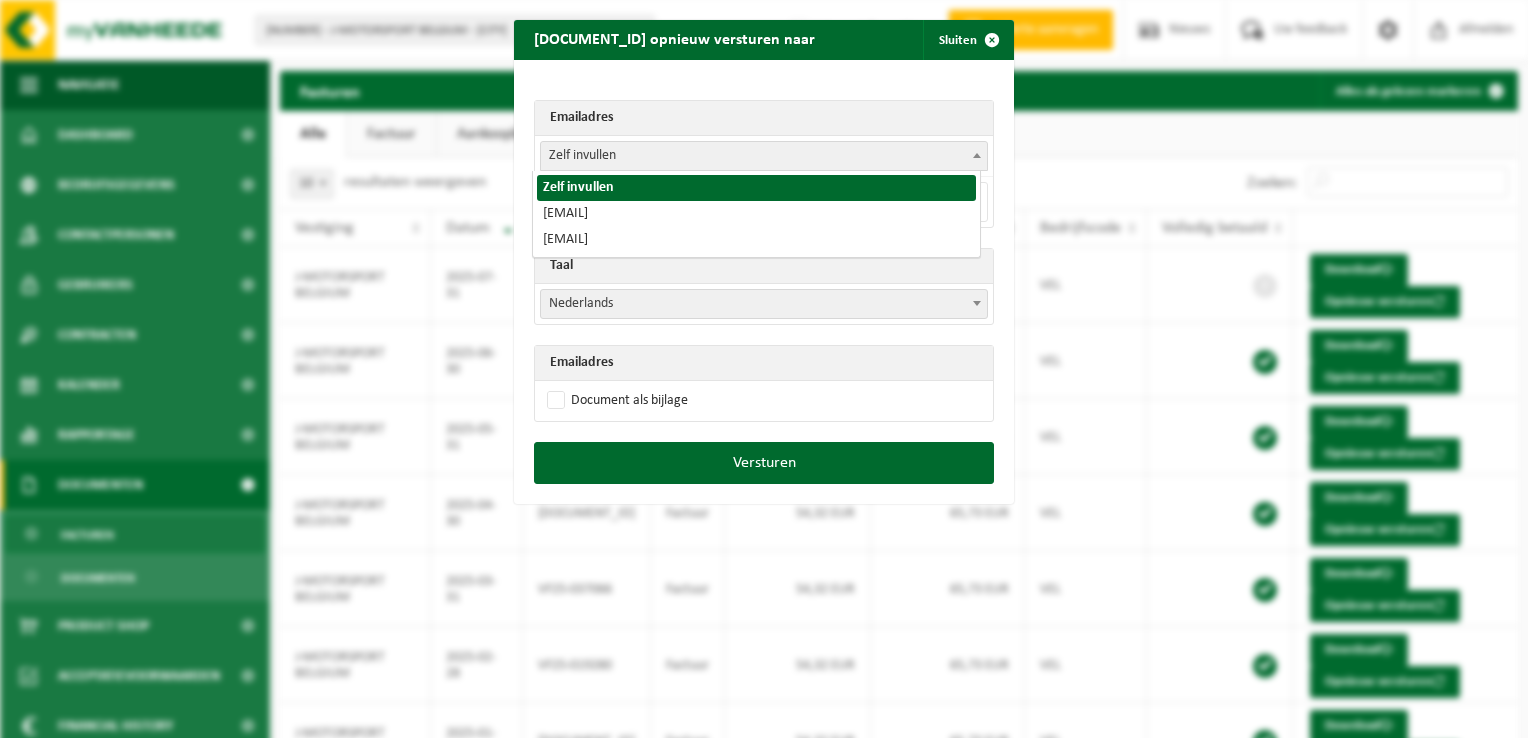 click on "Zelf invullen" at bounding box center [764, 156] 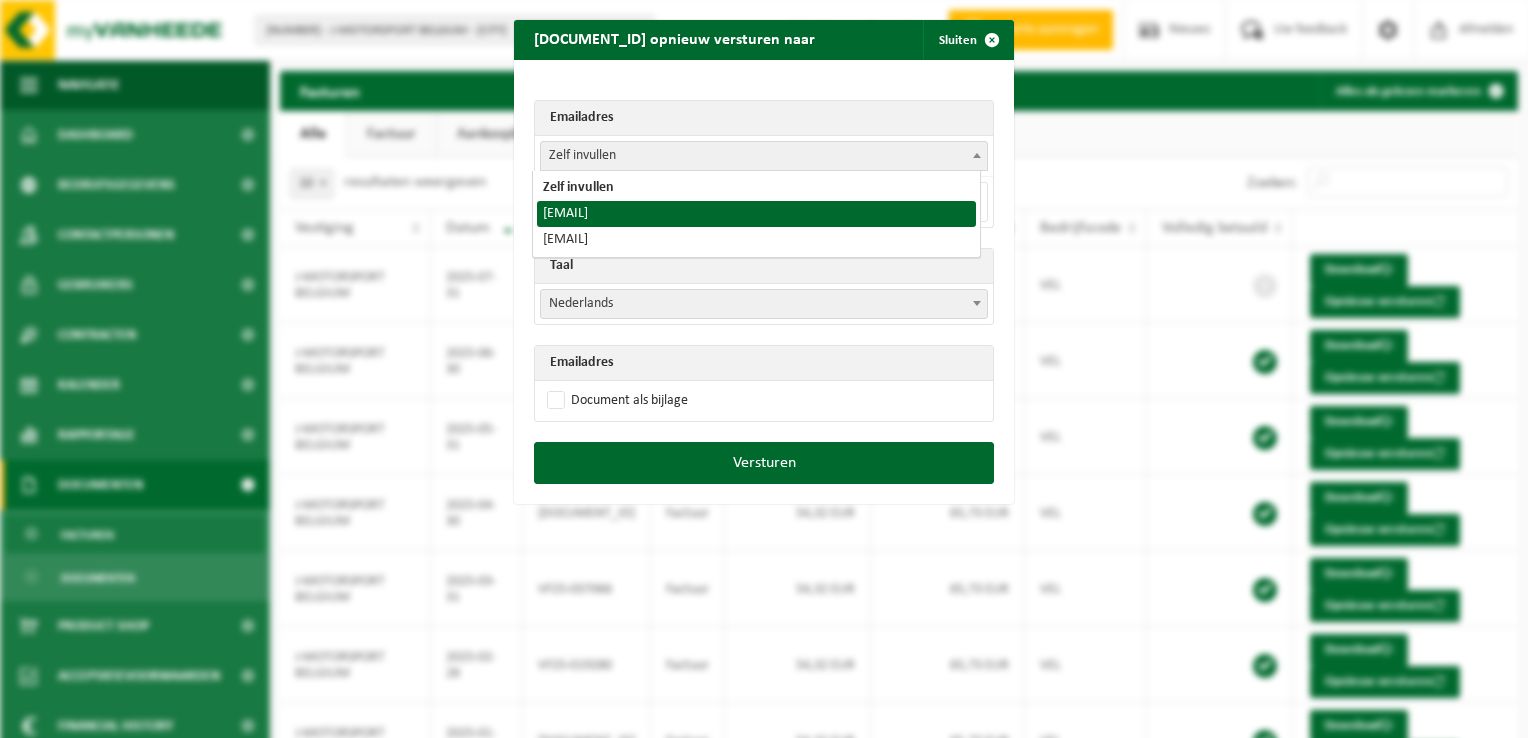select on "[EMAIL]" 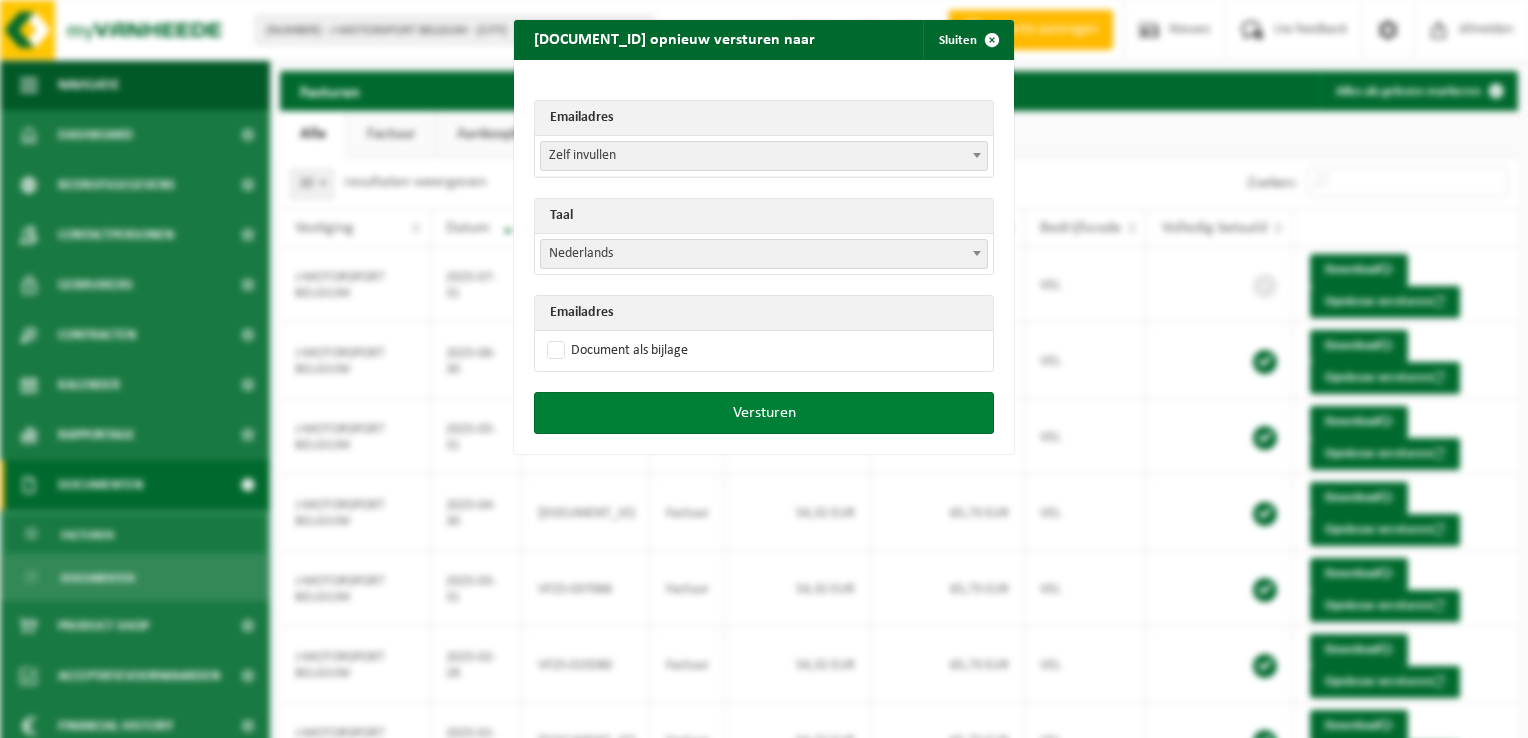click on "Versturen" at bounding box center (764, 413) 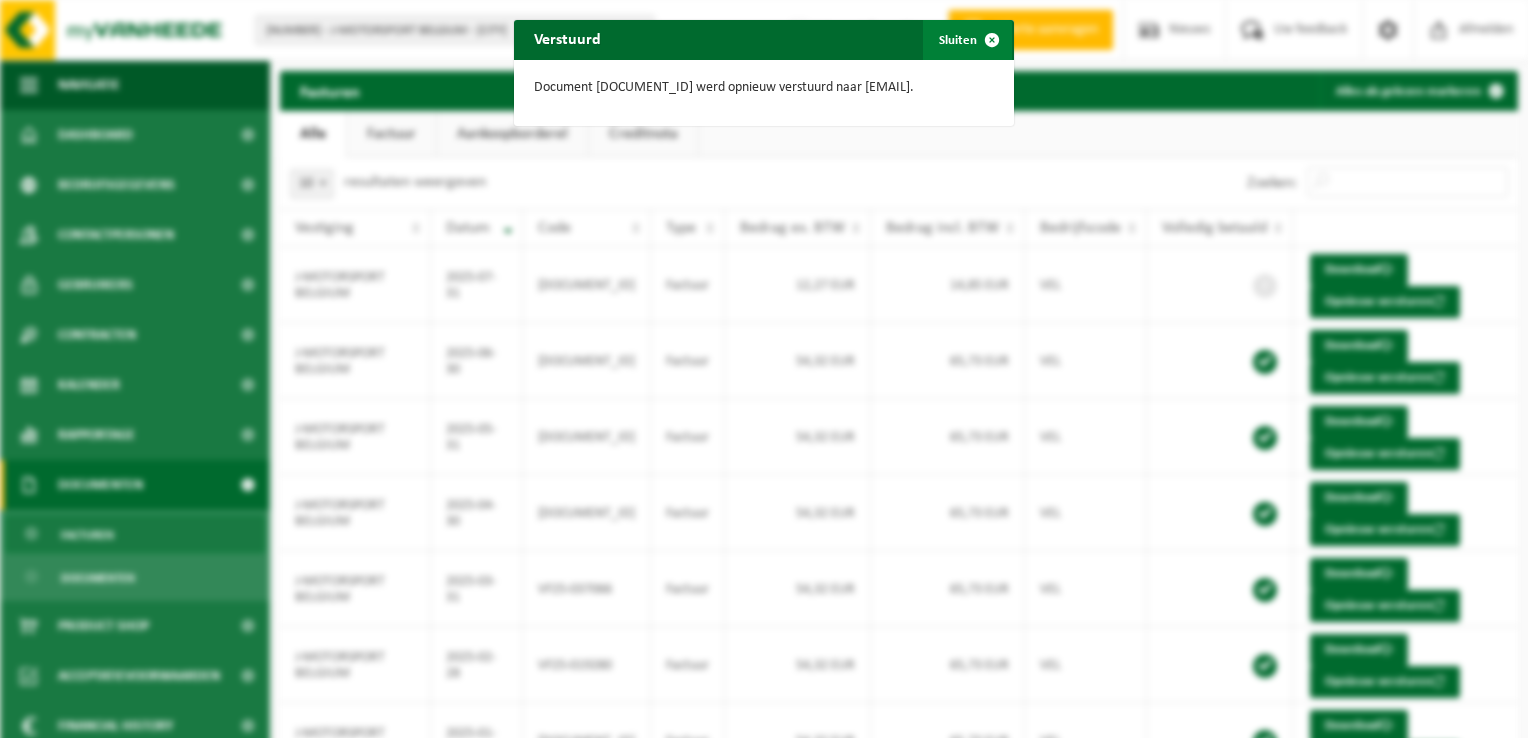 click at bounding box center (992, 40) 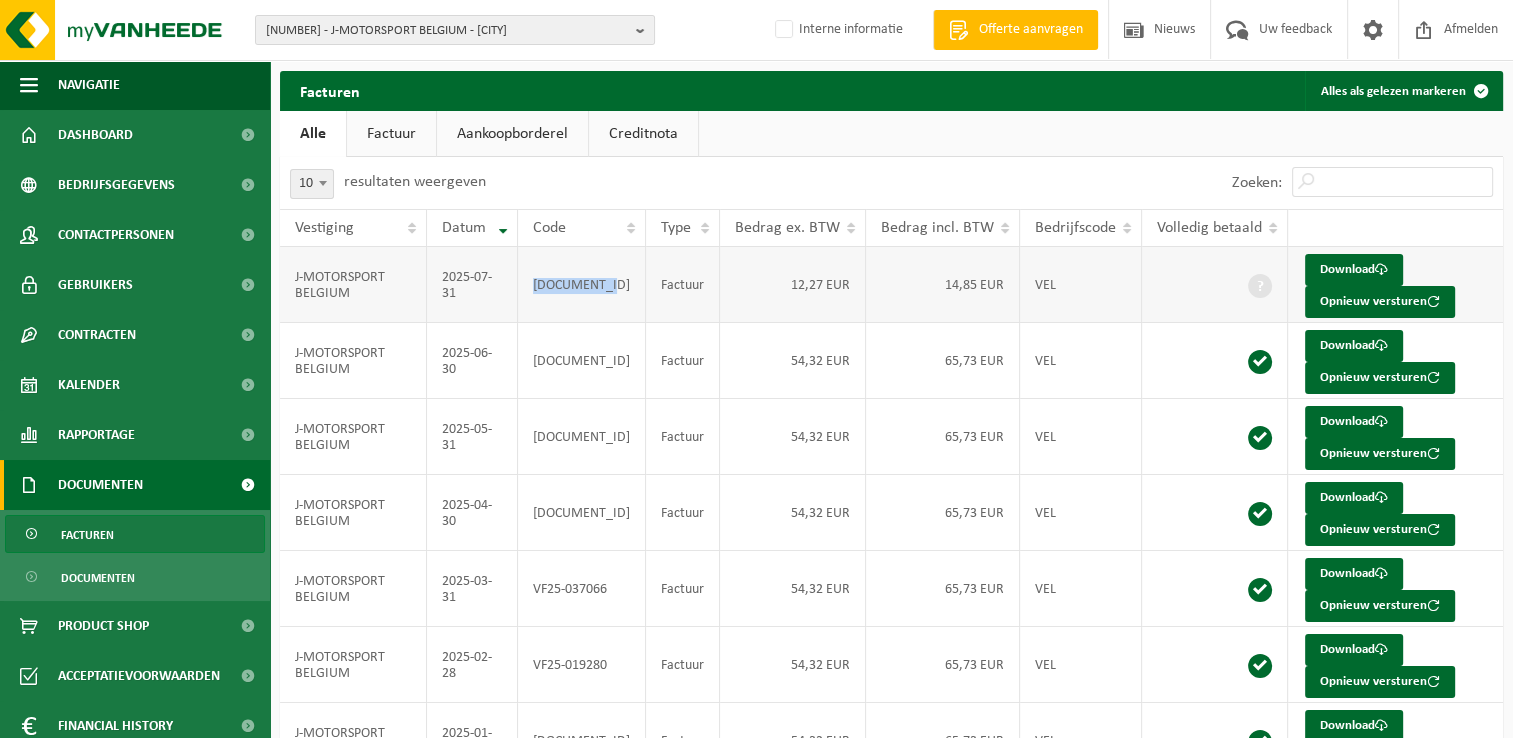 drag, startPoint x: 593, startPoint y: 298, endPoint x: 547, endPoint y: 282, distance: 48.703182 